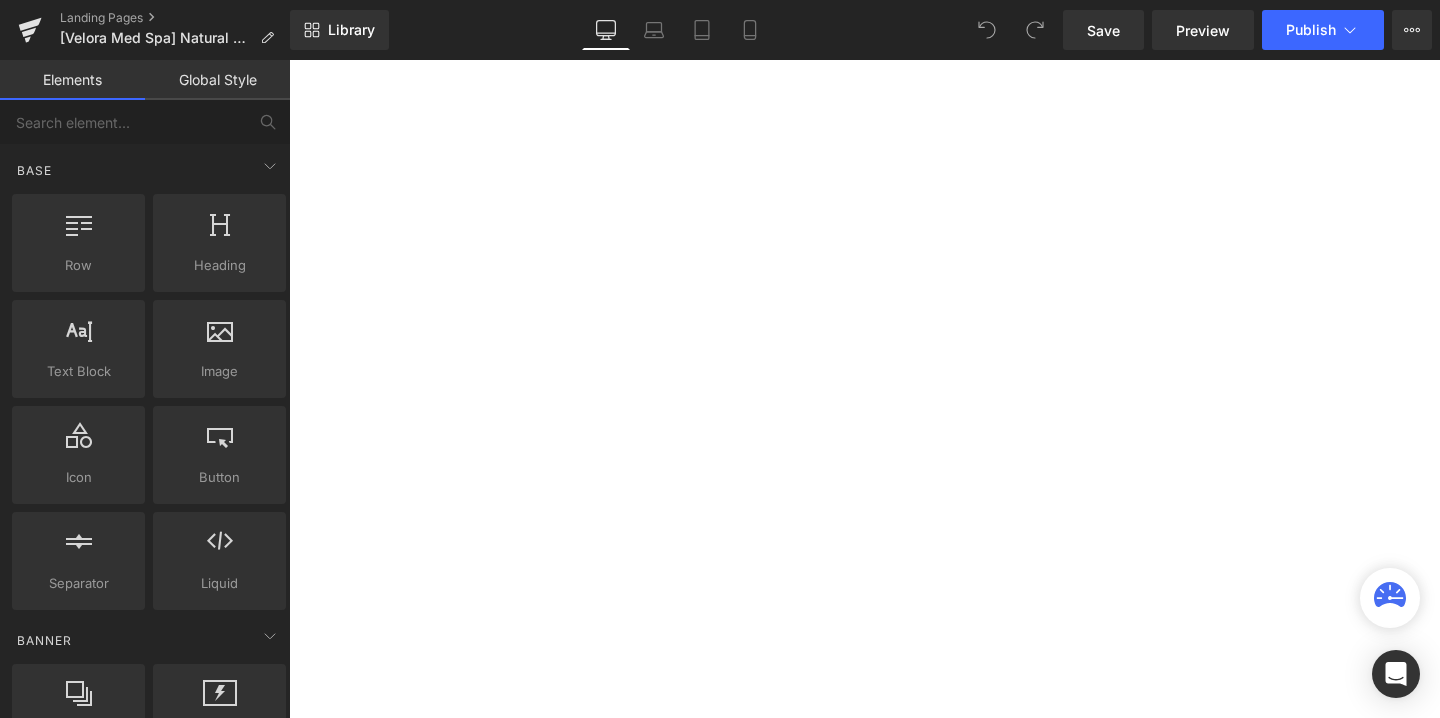 scroll, scrollTop: 0, scrollLeft: 0, axis: both 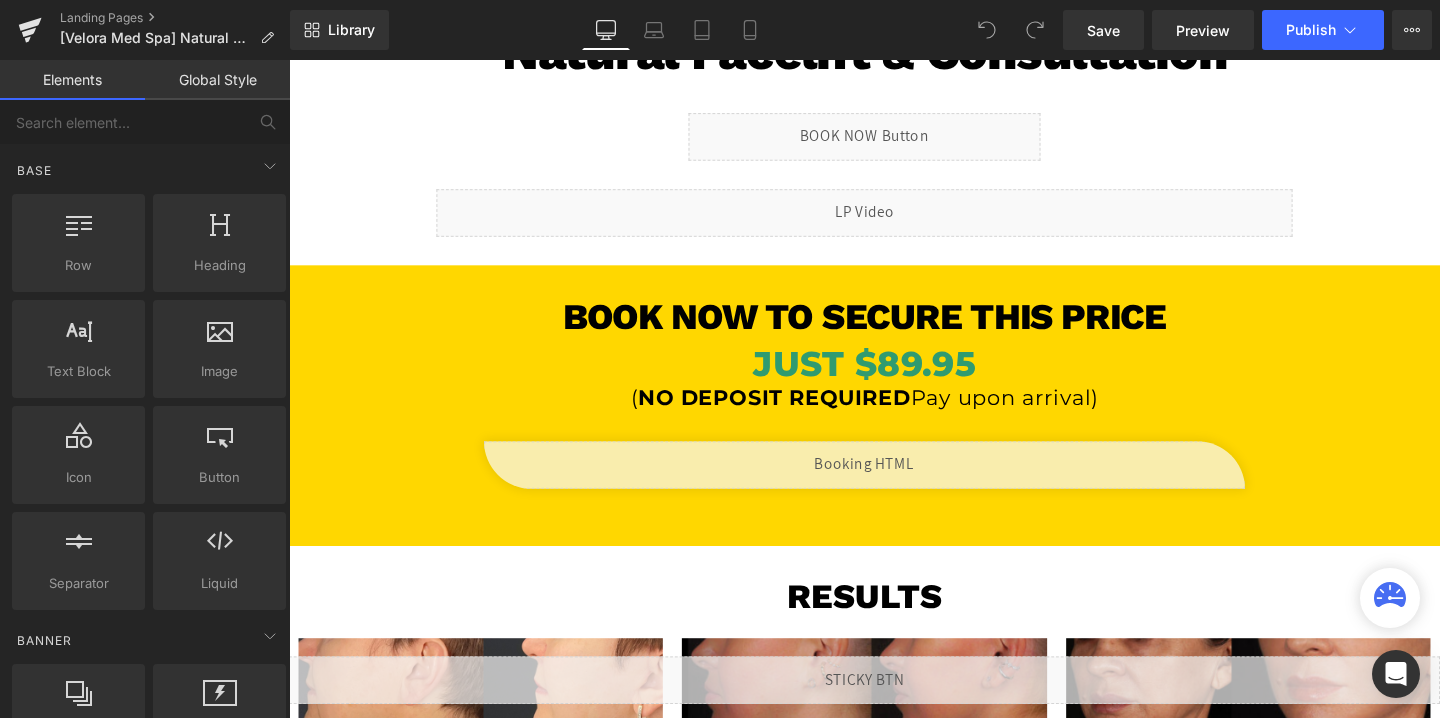 click on "JUST $89.95 Heading" at bounding box center [894, 379] 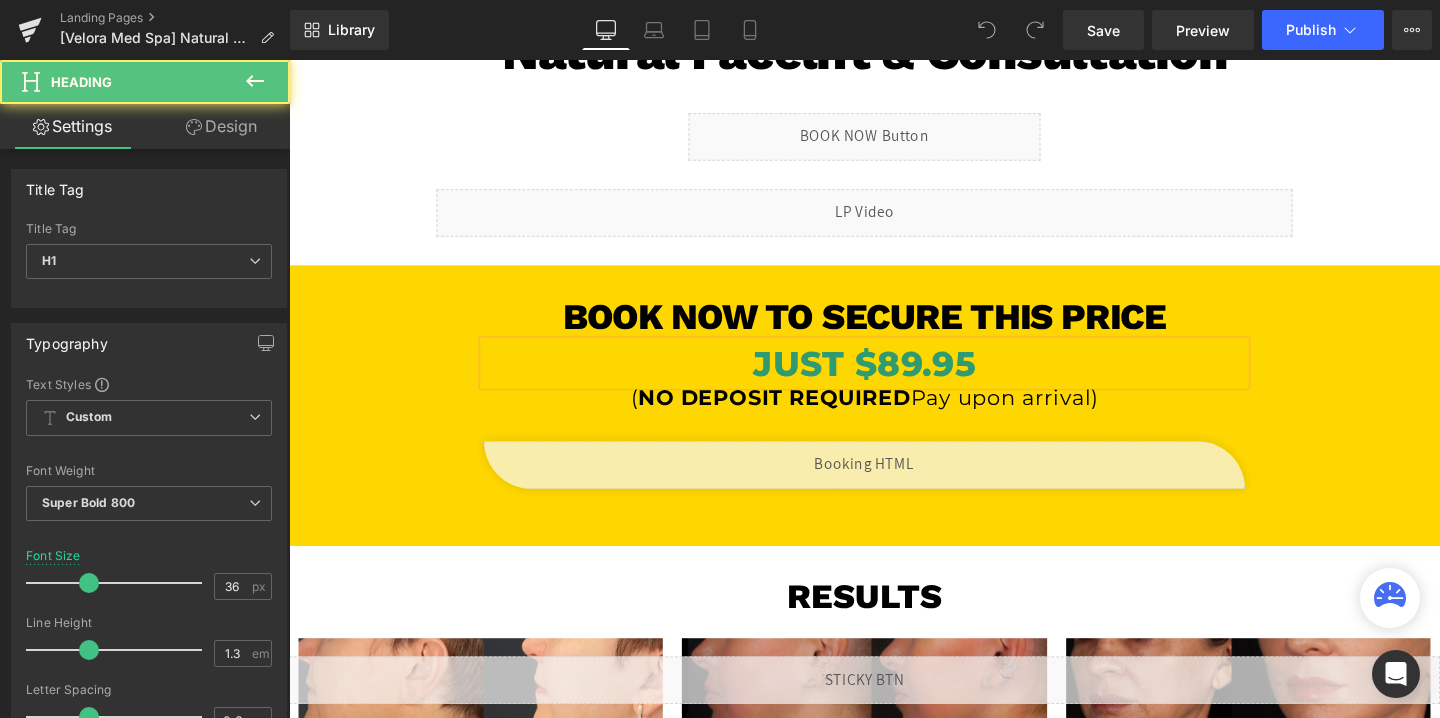 click on "JUST $89.95" at bounding box center [894, 379] 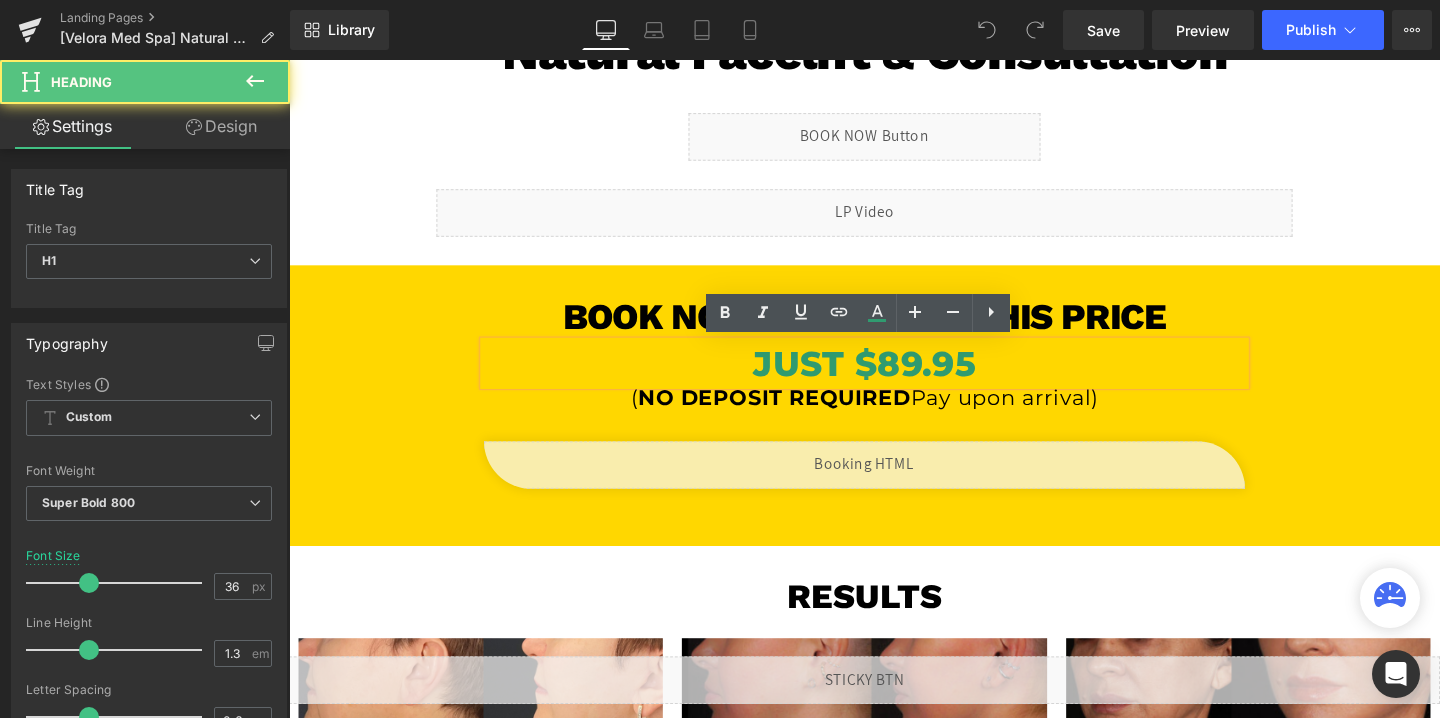 type 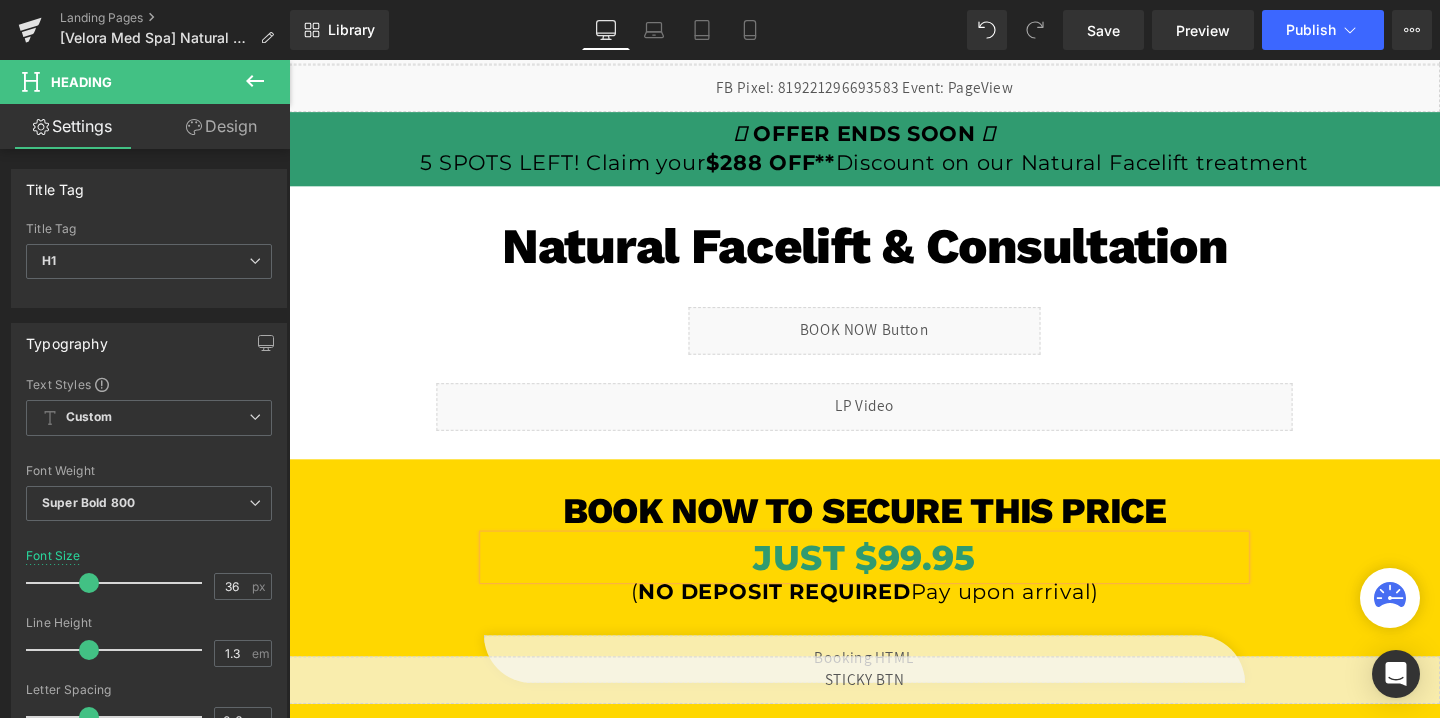 scroll, scrollTop: 0, scrollLeft: 0, axis: both 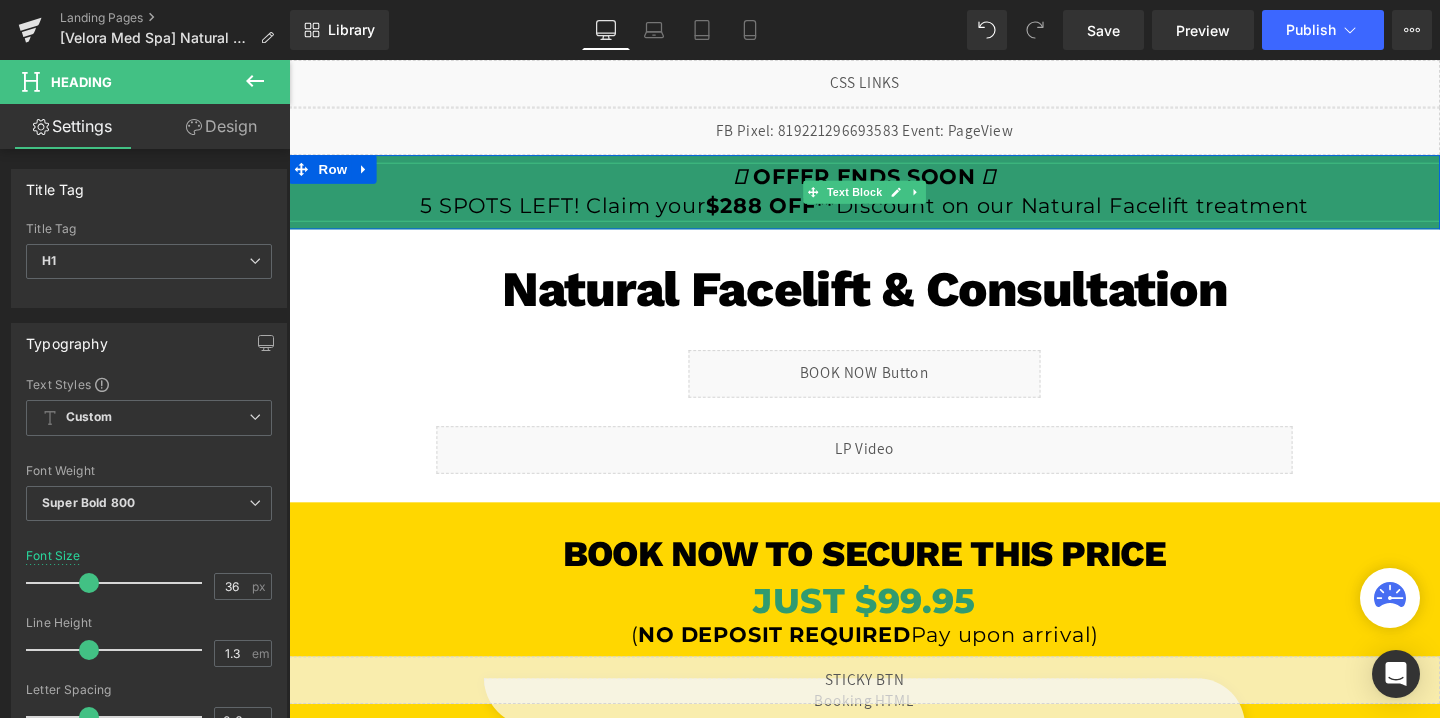 click on "$288 OFF**" at bounding box center [796, 213] 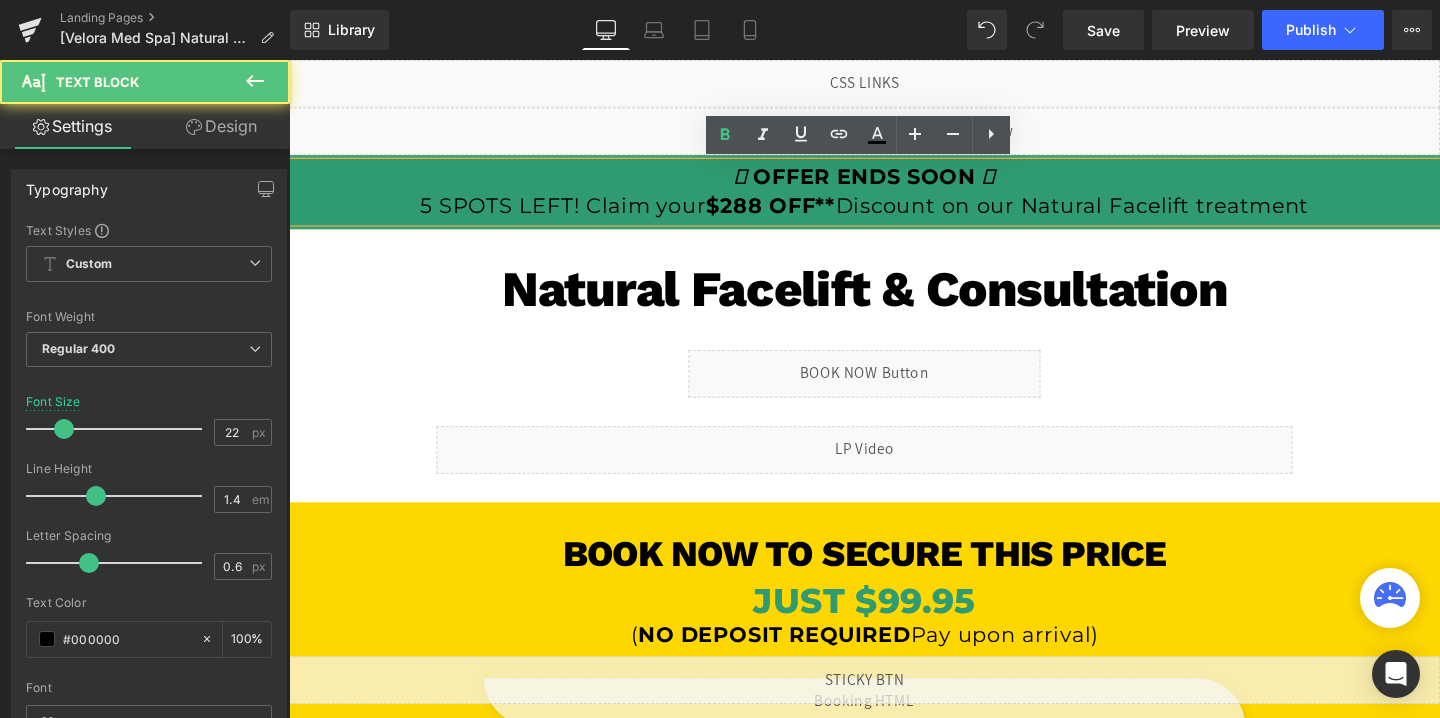 click on "$288 OFF**" at bounding box center [796, 213] 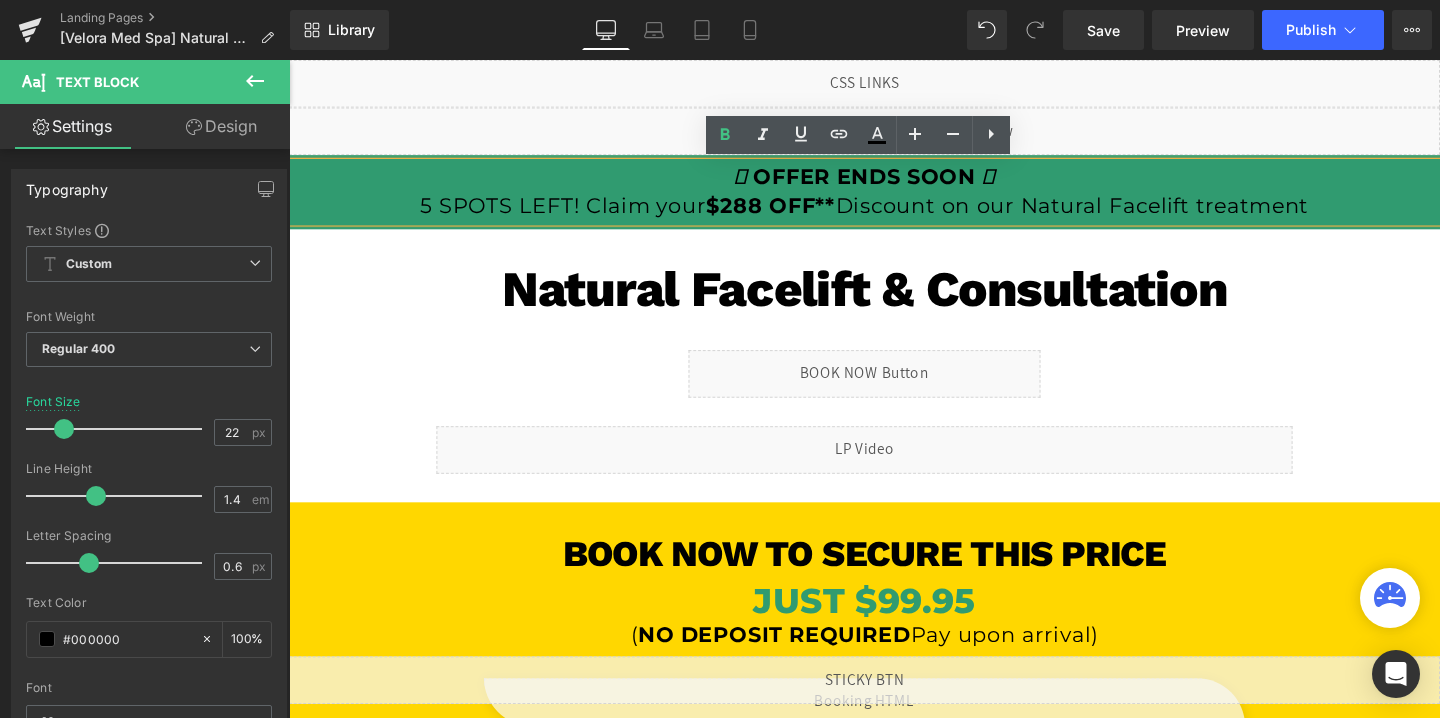 type 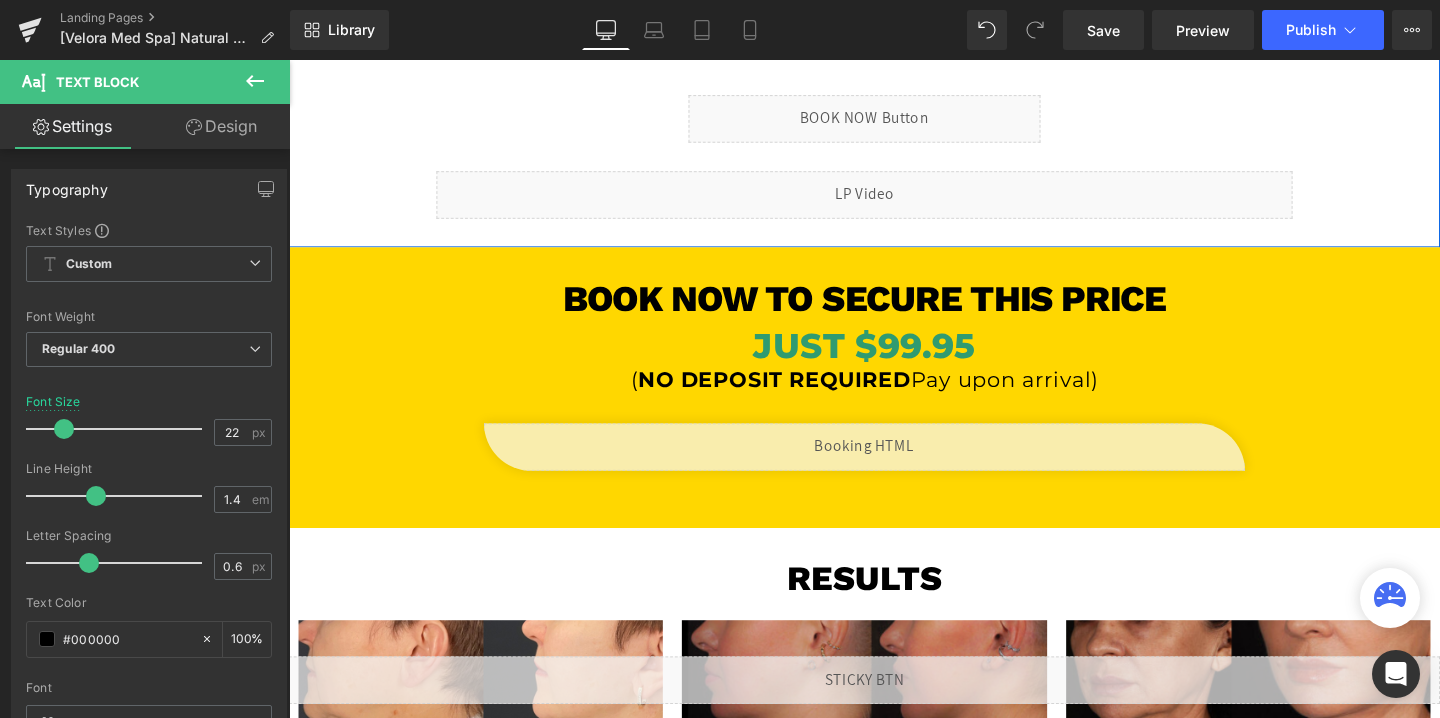 scroll, scrollTop: 285, scrollLeft: 0, axis: vertical 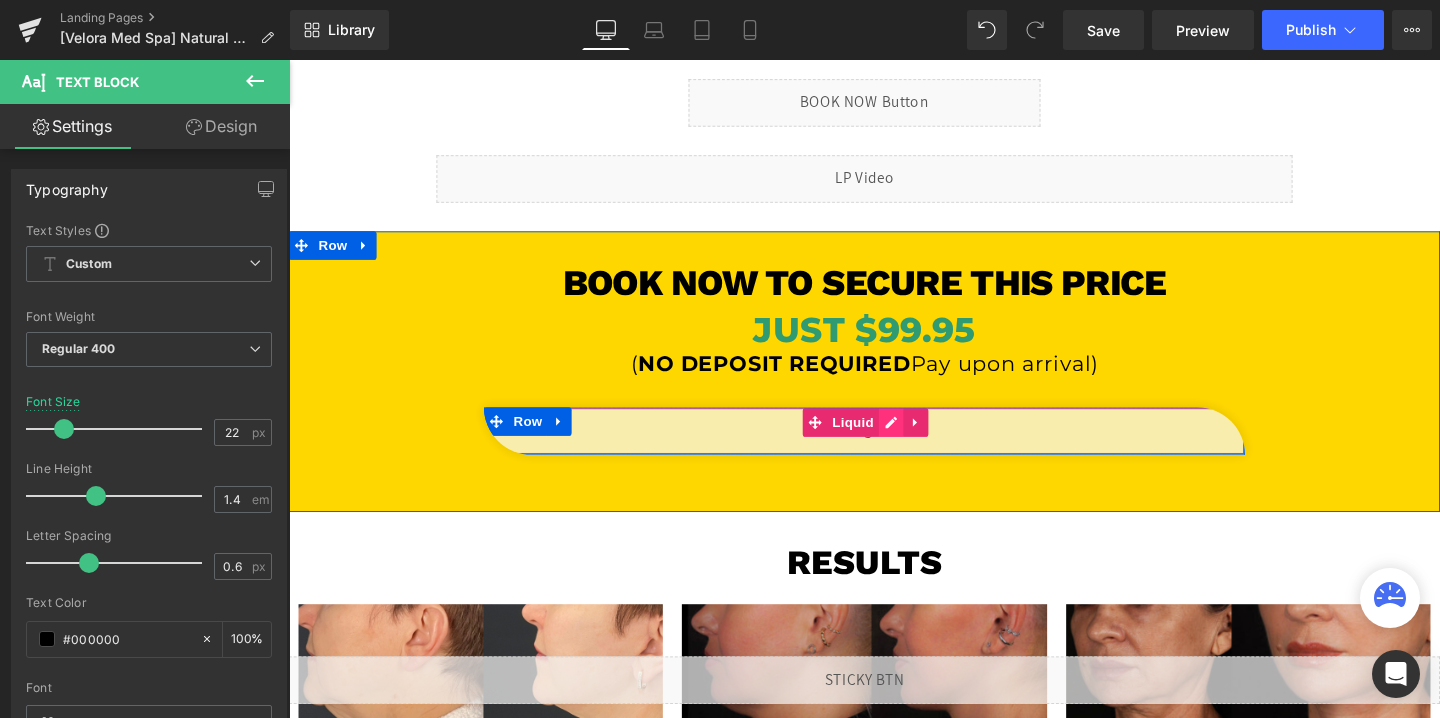 click on "Liquid" at bounding box center (894, 450) 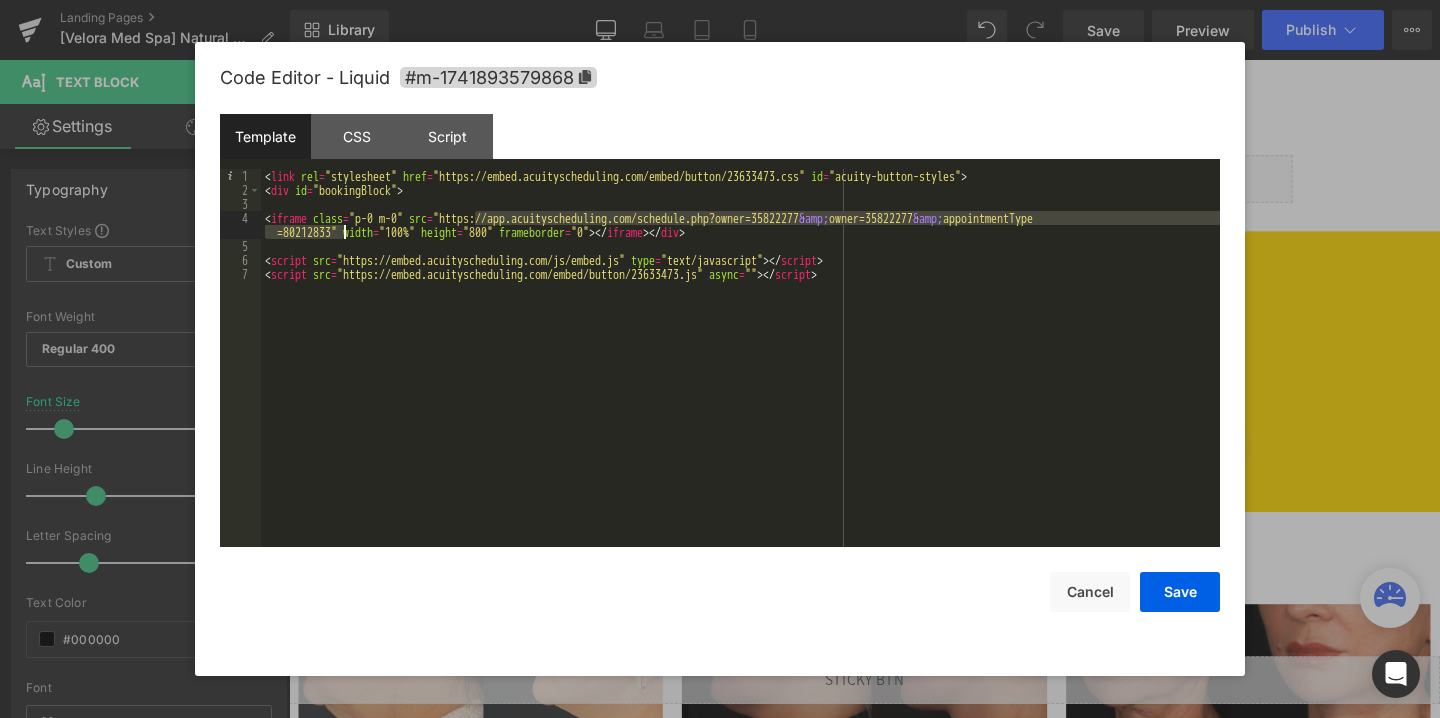 drag, startPoint x: 473, startPoint y: 219, endPoint x: 345, endPoint y: 235, distance: 128.99612 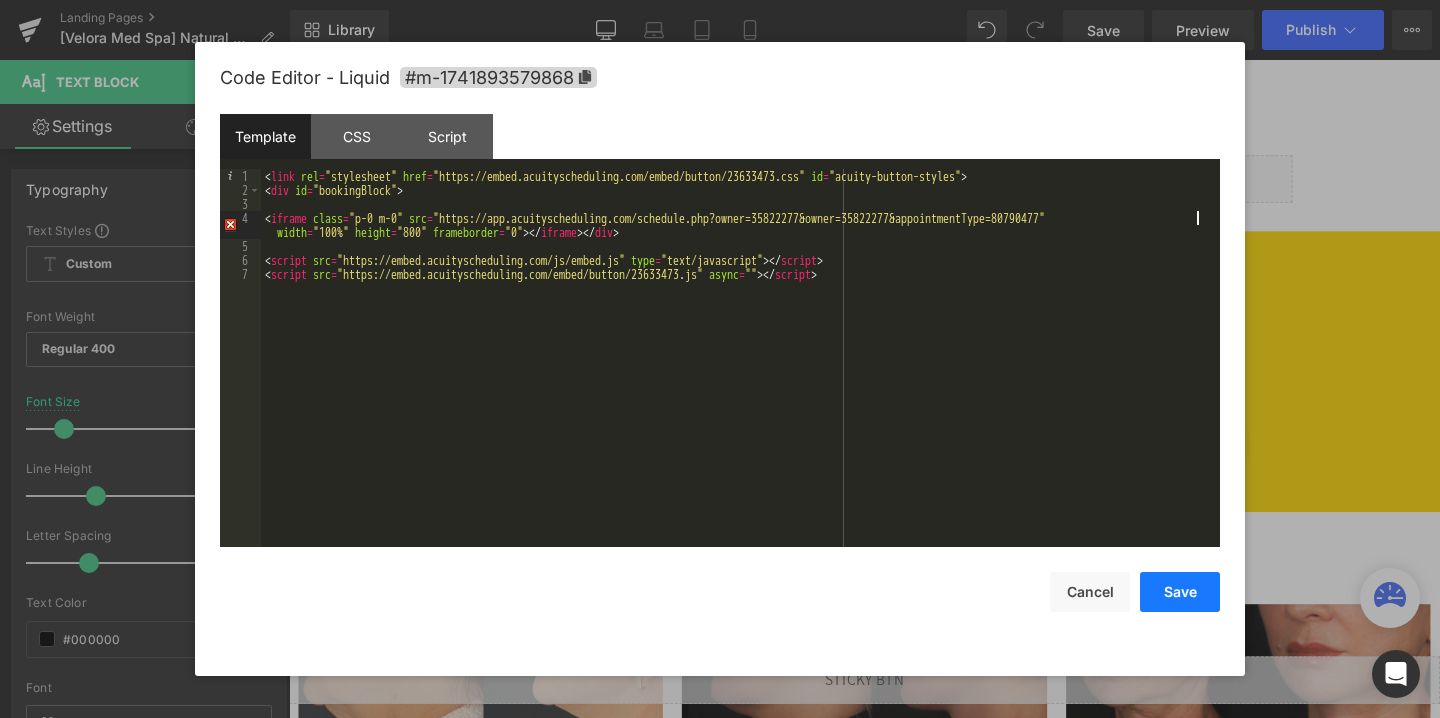 click on "Save" at bounding box center [1180, 592] 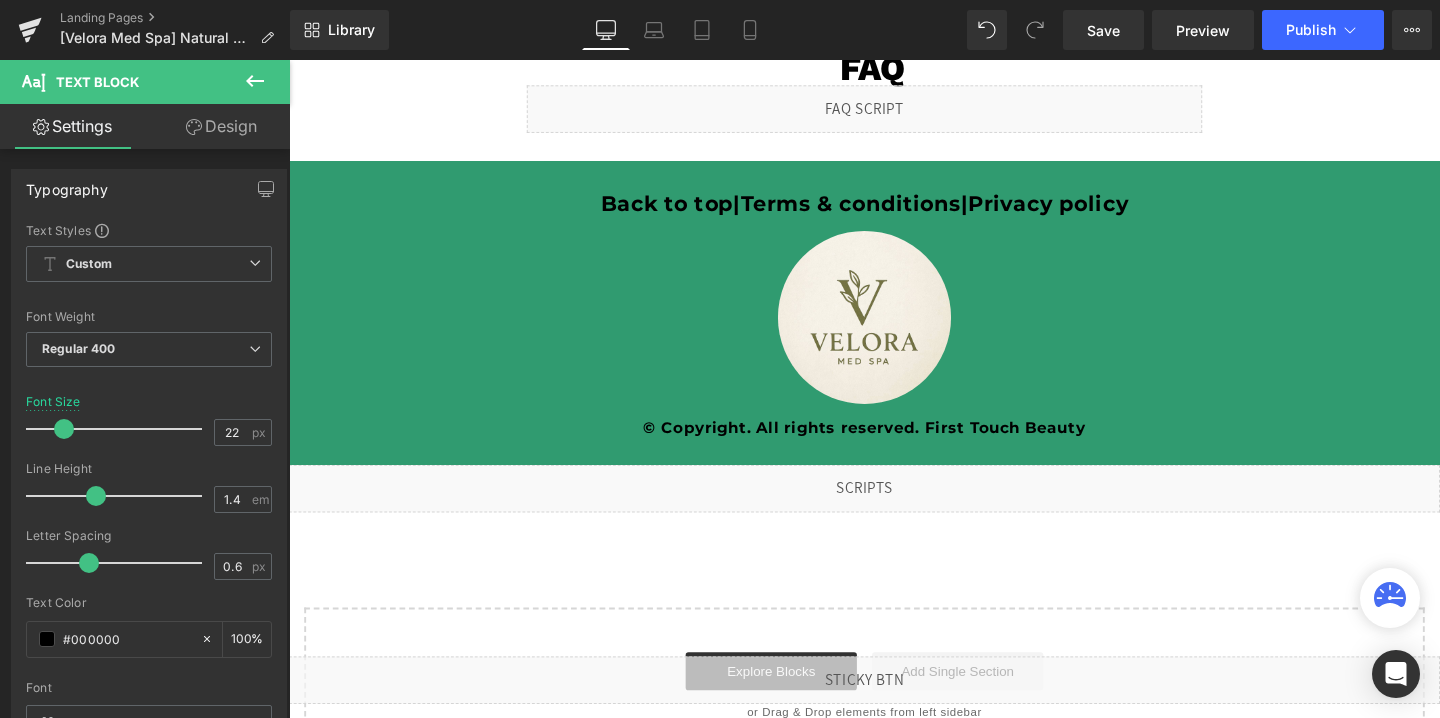 scroll, scrollTop: 4965, scrollLeft: 0, axis: vertical 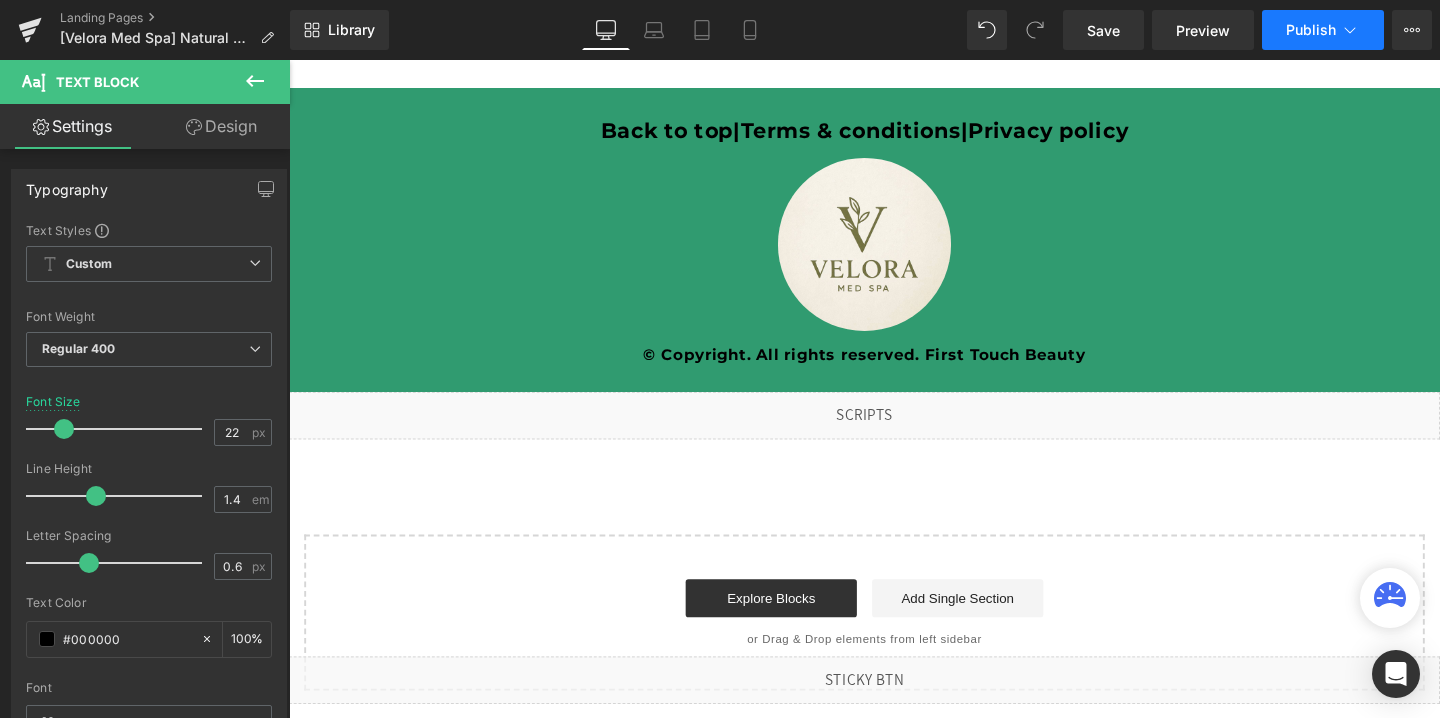 click on "Publish" at bounding box center (1323, 30) 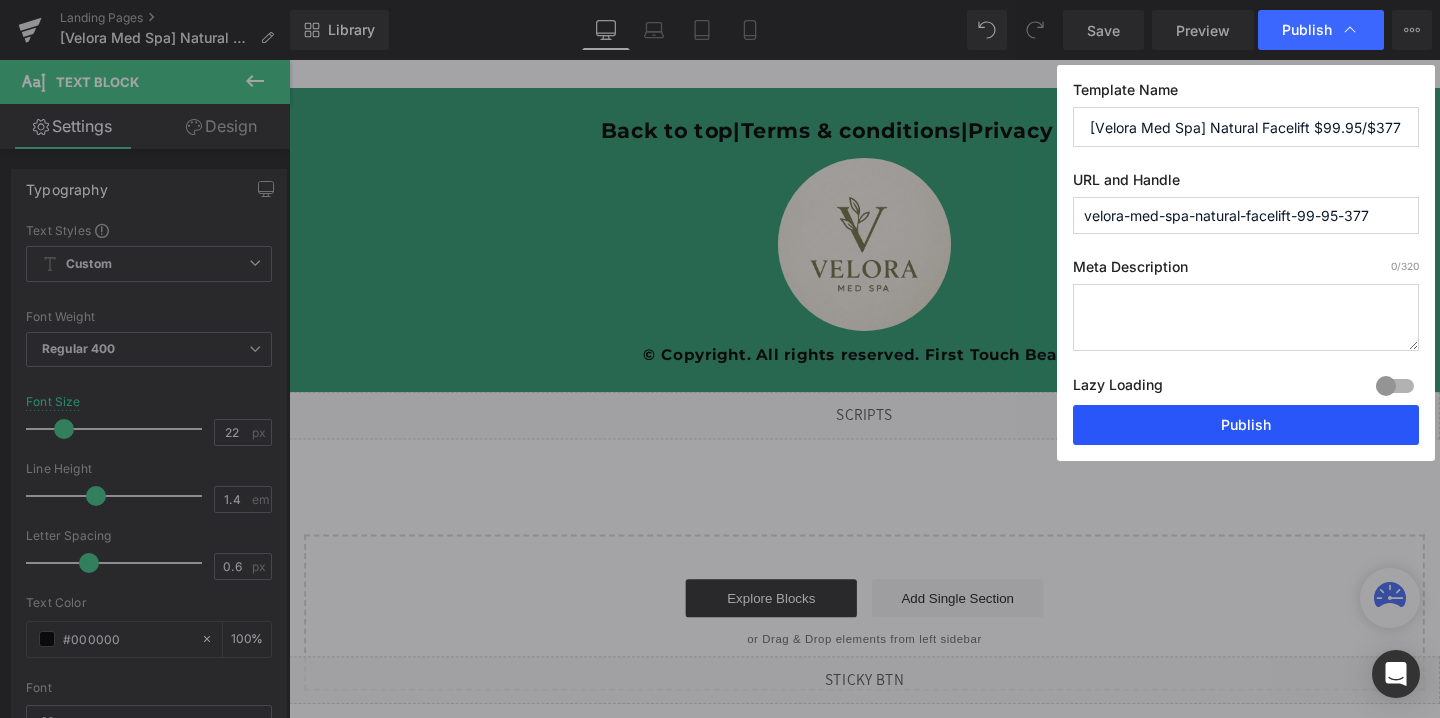 click on "Publish" at bounding box center (1246, 425) 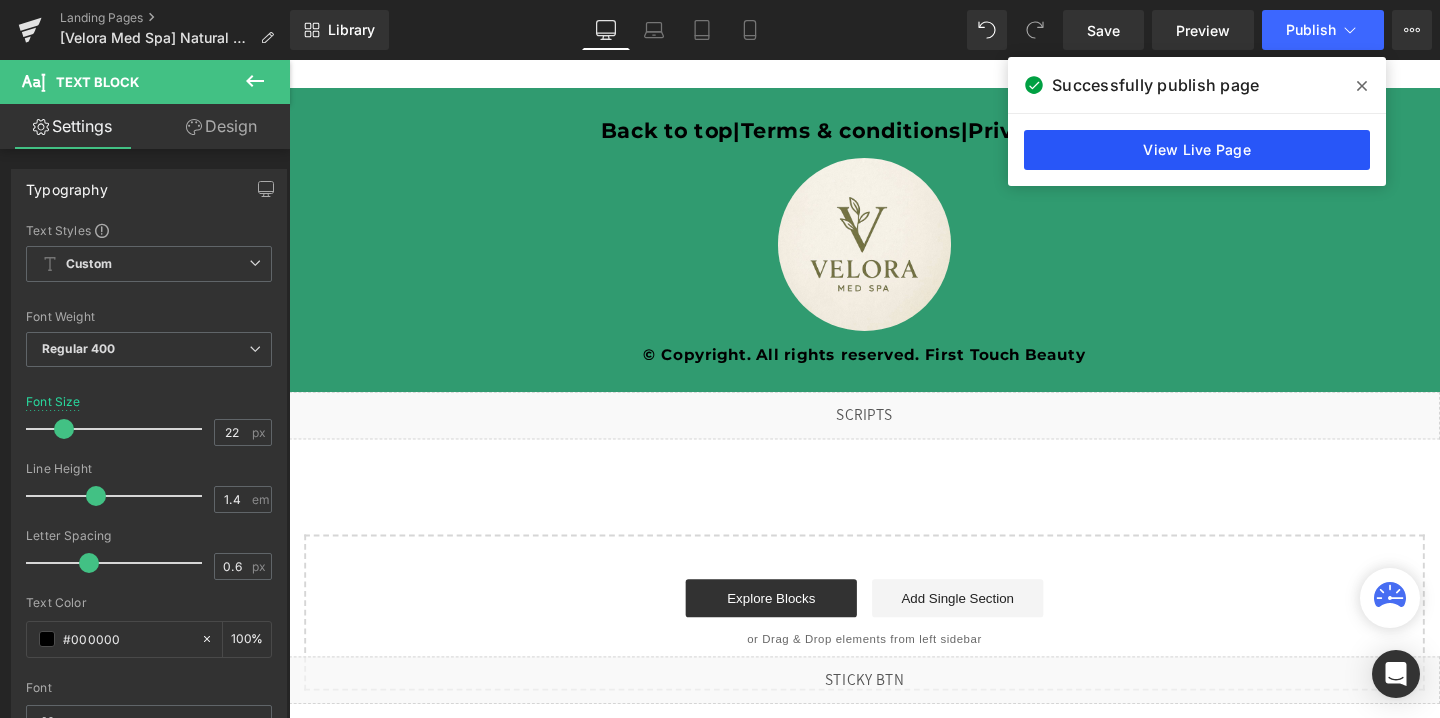 click on "View Live Page" at bounding box center (1197, 150) 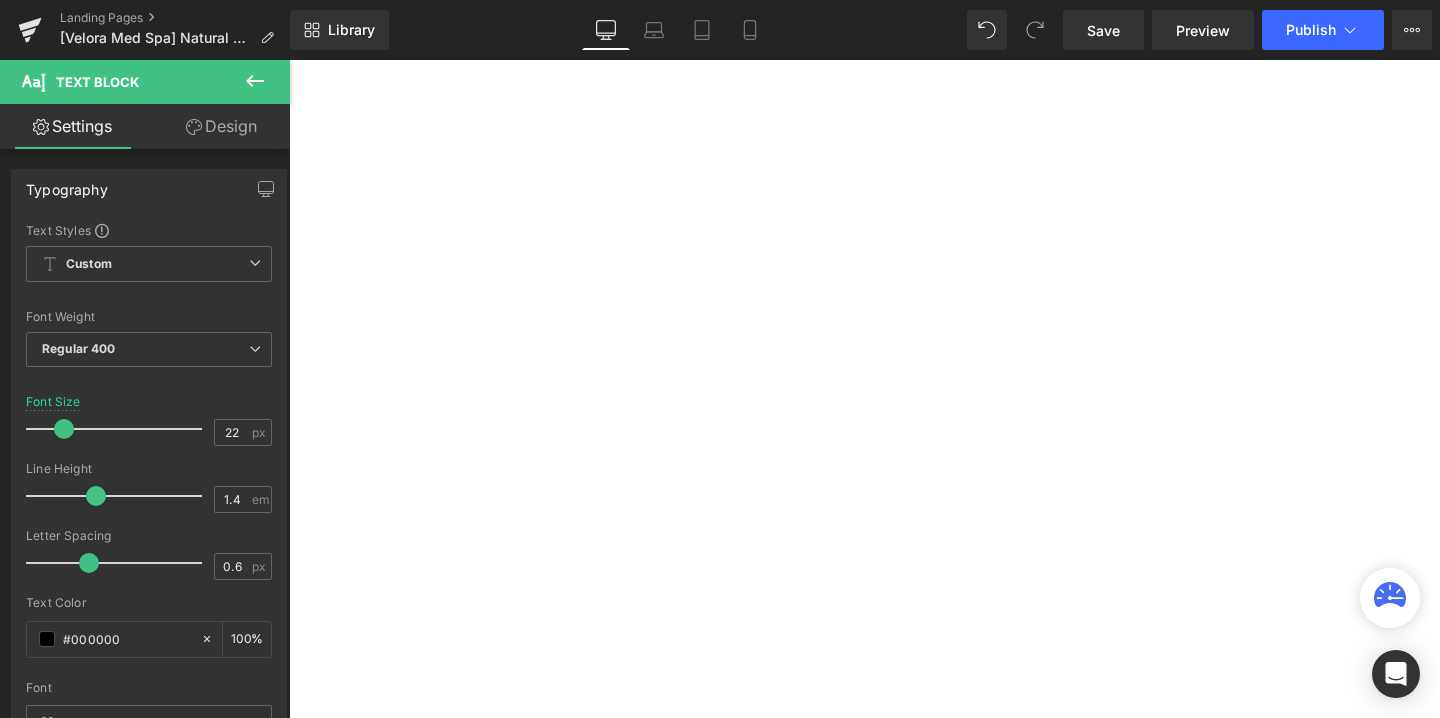scroll, scrollTop: 0, scrollLeft: 0, axis: both 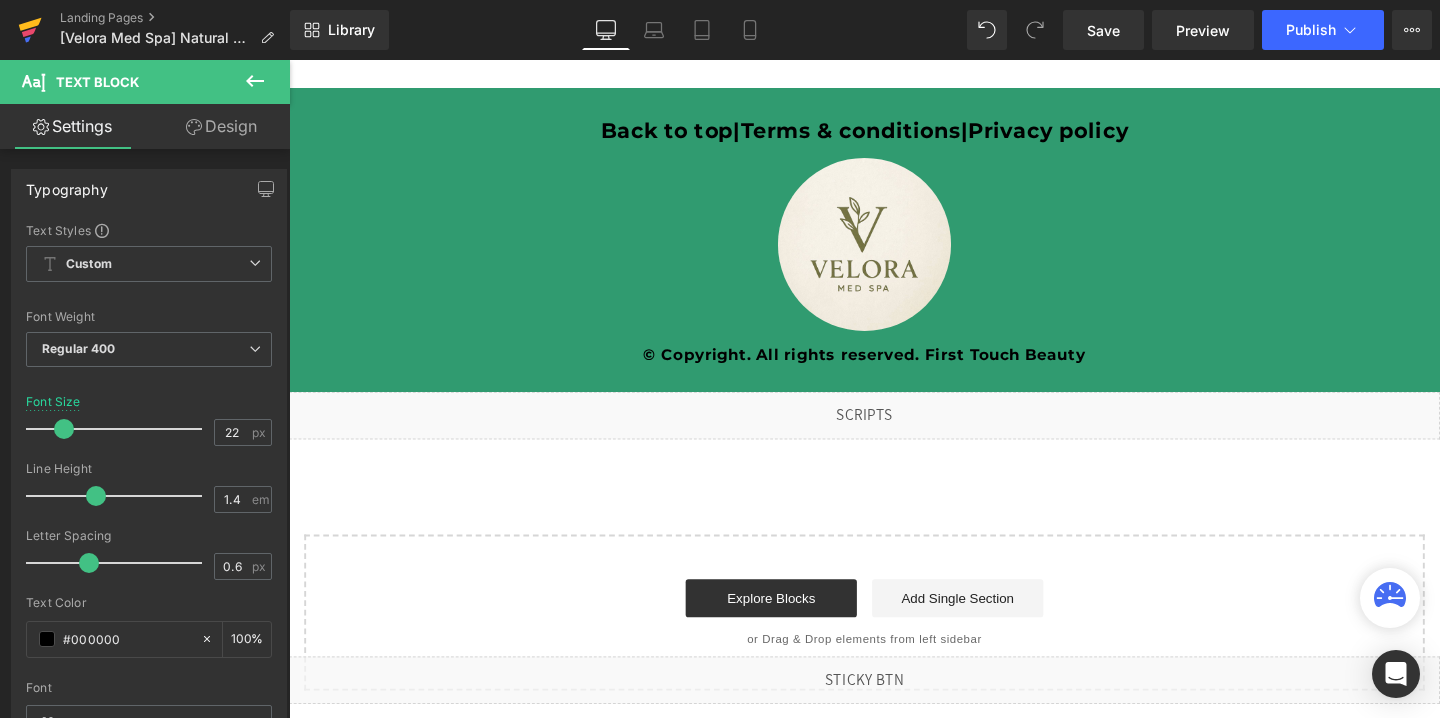 click 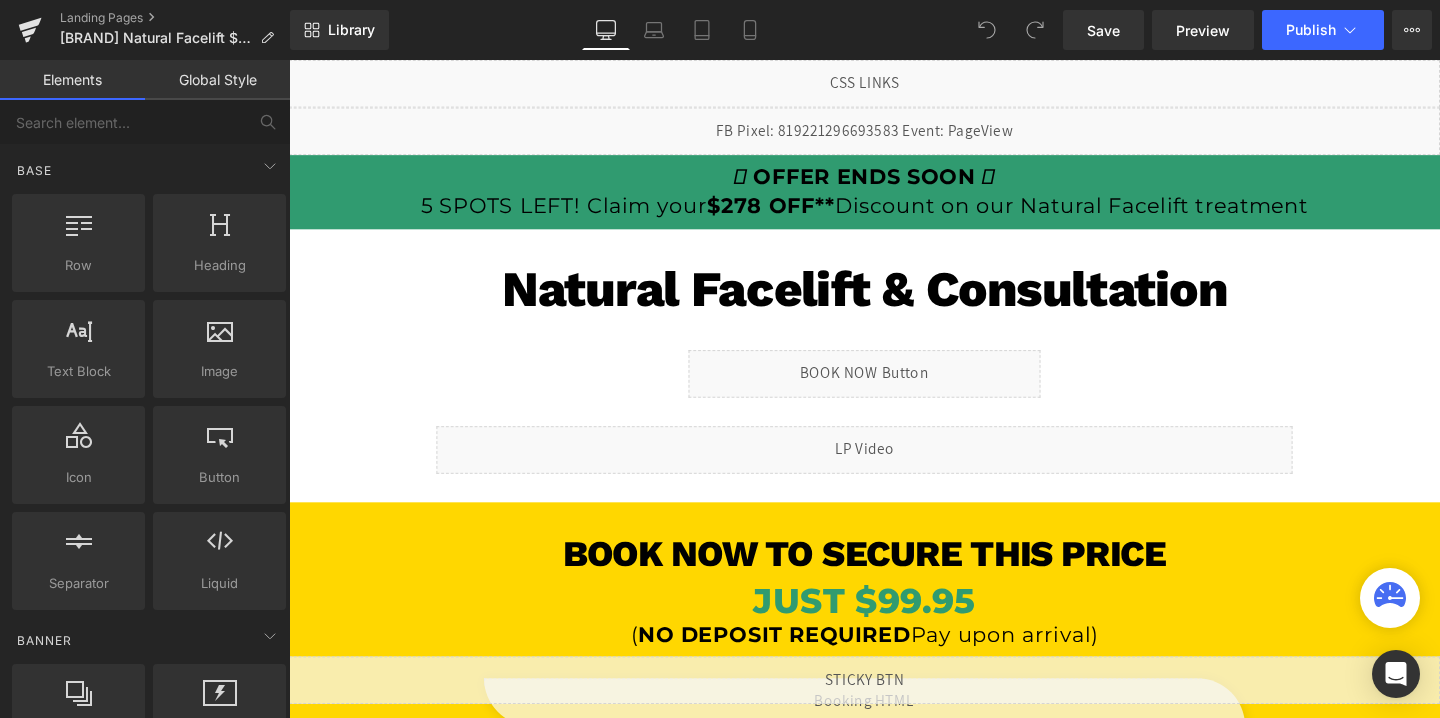 scroll, scrollTop: 0, scrollLeft: 0, axis: both 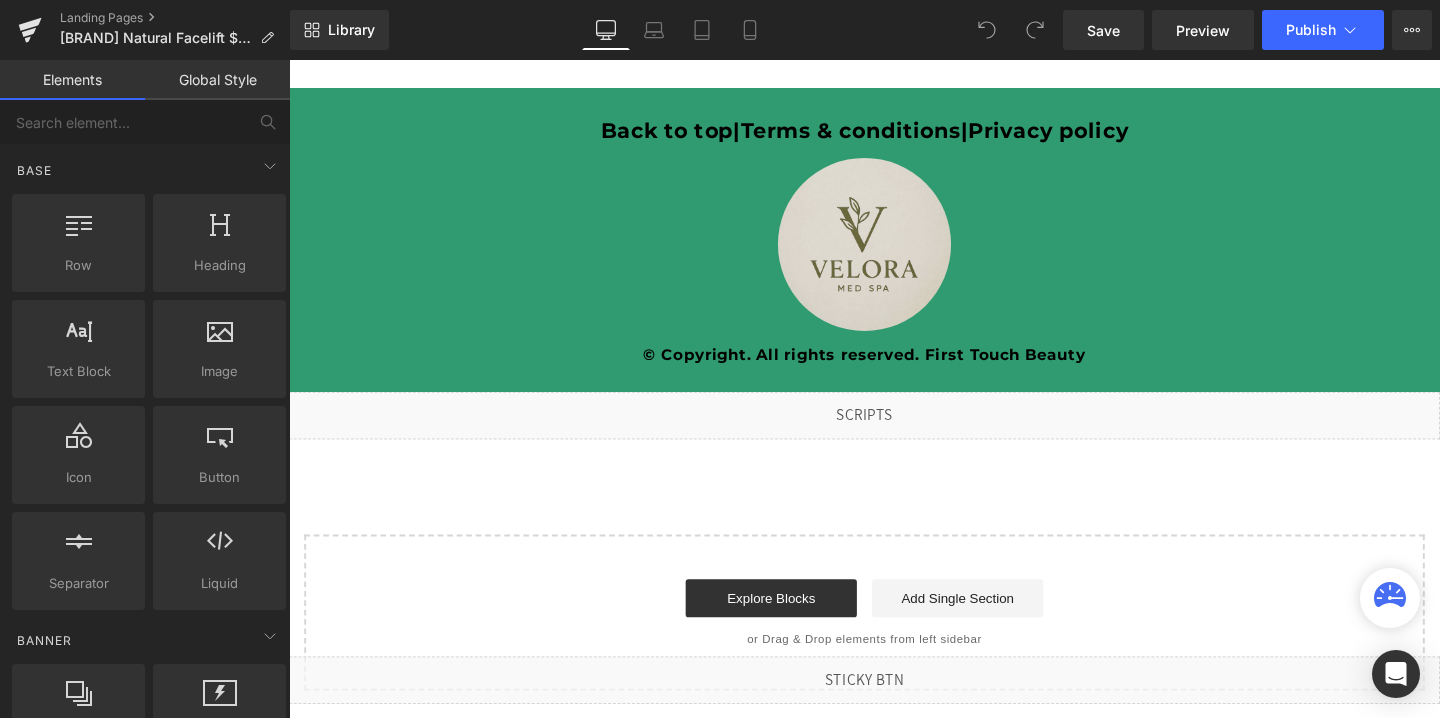 click at bounding box center (894, 254) 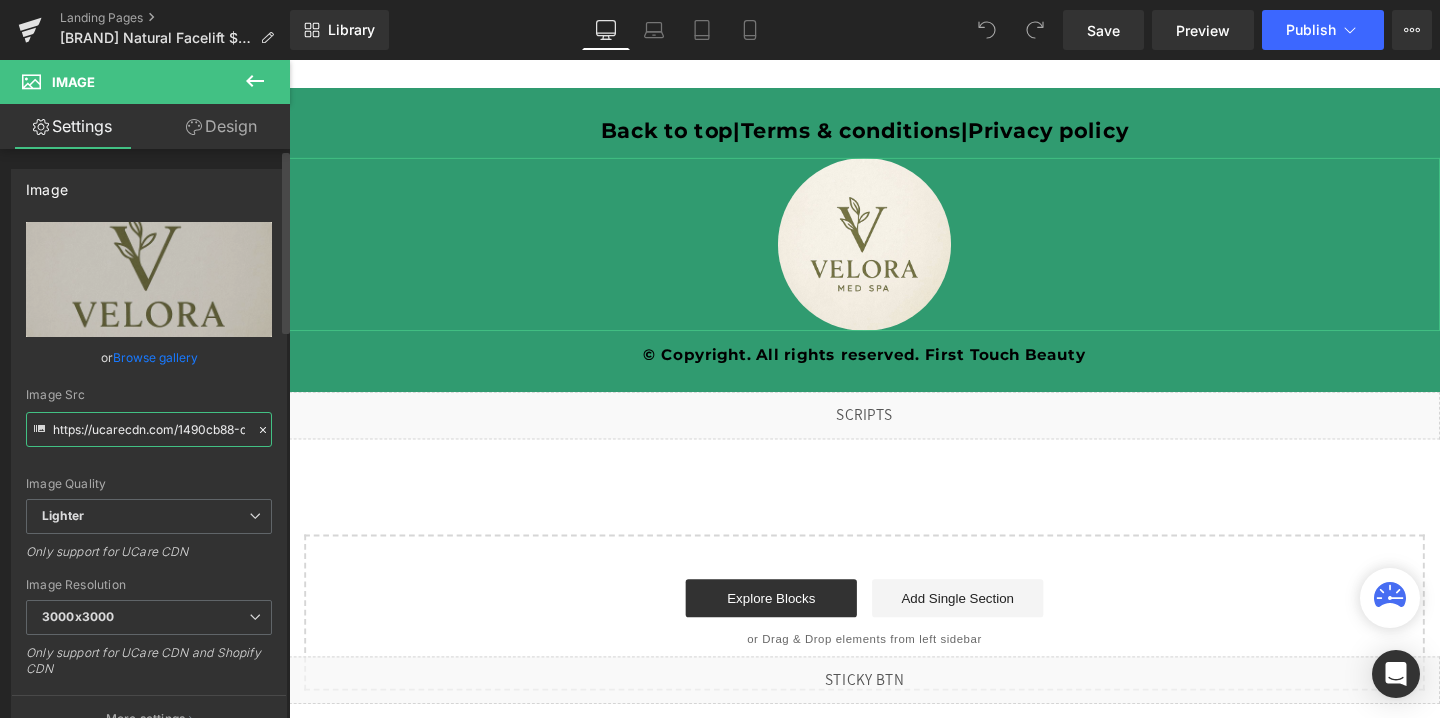 click on "https://ucarecdn.com/1490cb88-dbc2-452a-82c7-cd948fa96a68/-/format/auto/-/preview/3000x3000/-/quality/lighter/67bbdc8f-af2b-4cec-91f5-821fafb099d2_-_NatureLift.jpeg" at bounding box center [149, 429] 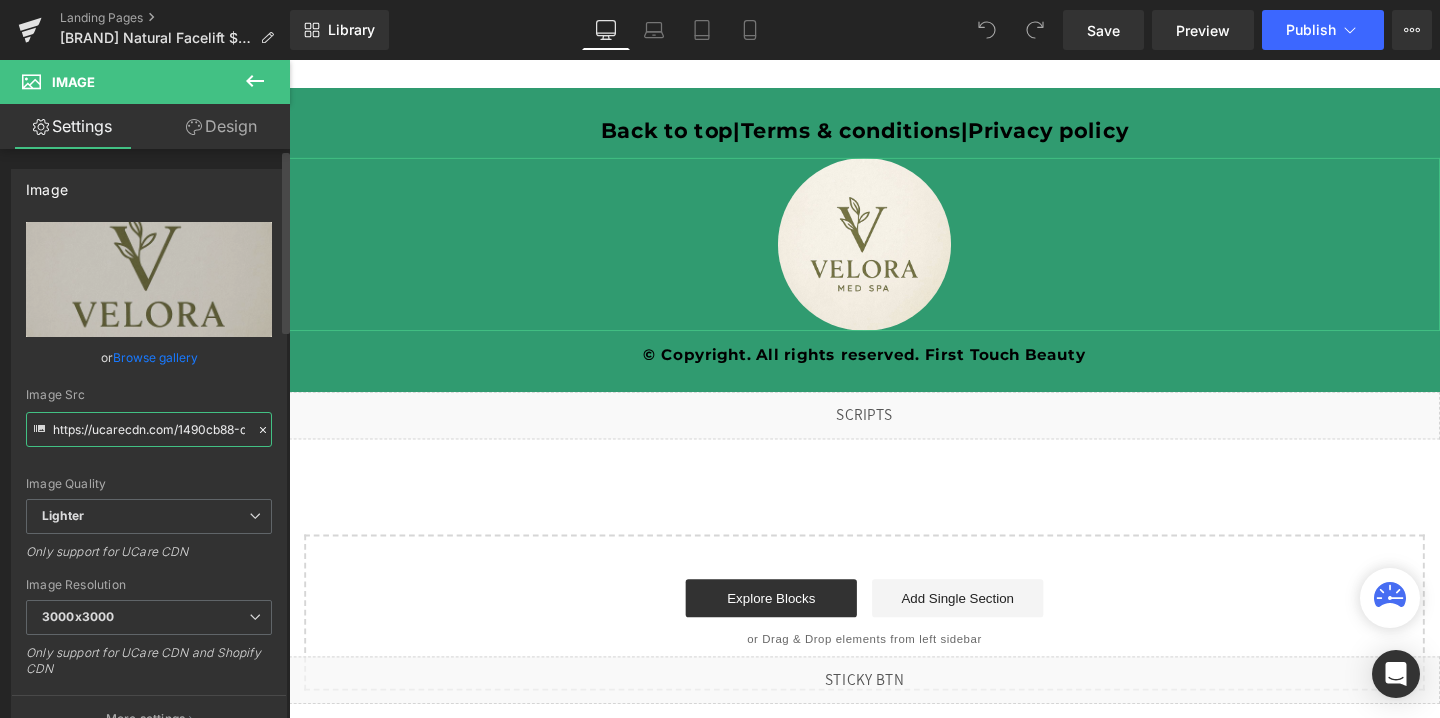 click on "https://ucarecdn.com/1490cb88-dbc2-452a-82c7-cd948fa96a68/-/format/auto/-/preview/3000x3000/-/quality/lighter/67bbdc8f-af2b-4cec-91f5-821fafb099d2_-_NatureLift.jpeg" at bounding box center [149, 429] 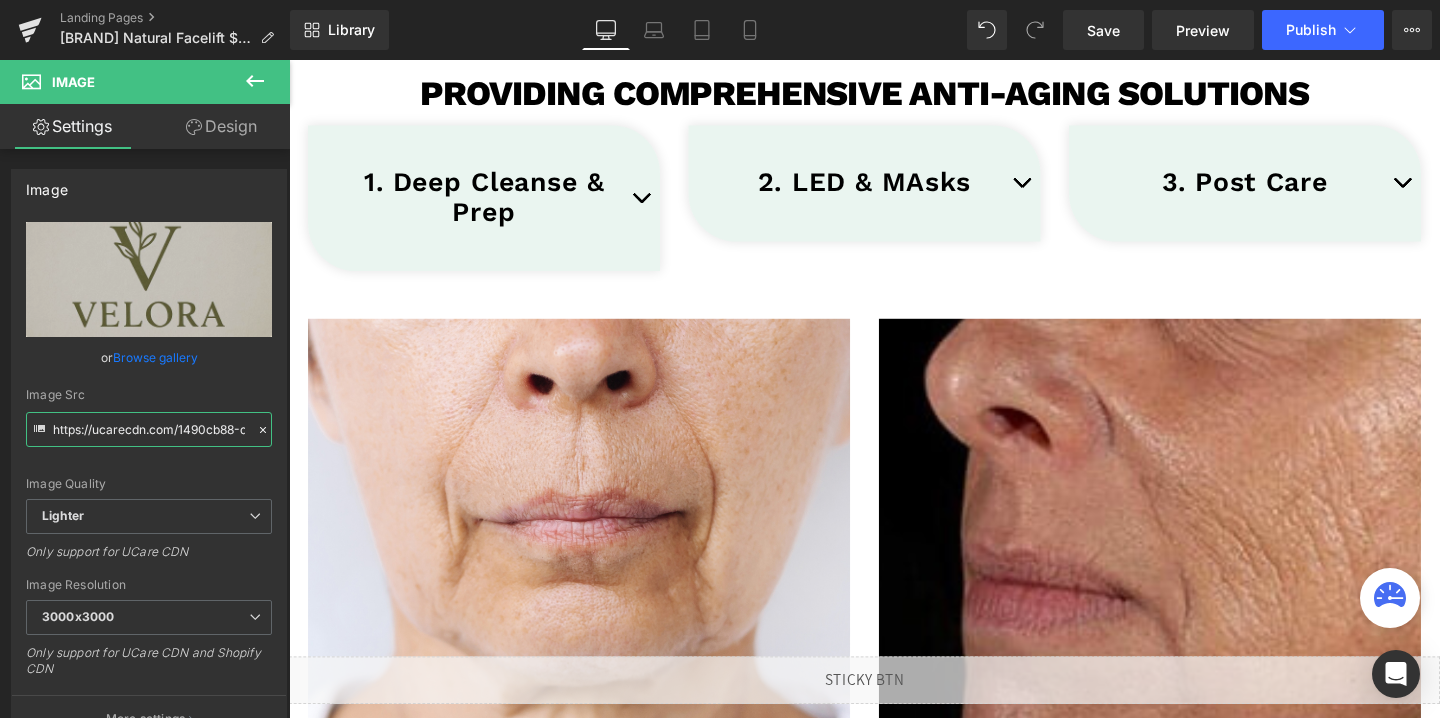 scroll, scrollTop: 2063, scrollLeft: 0, axis: vertical 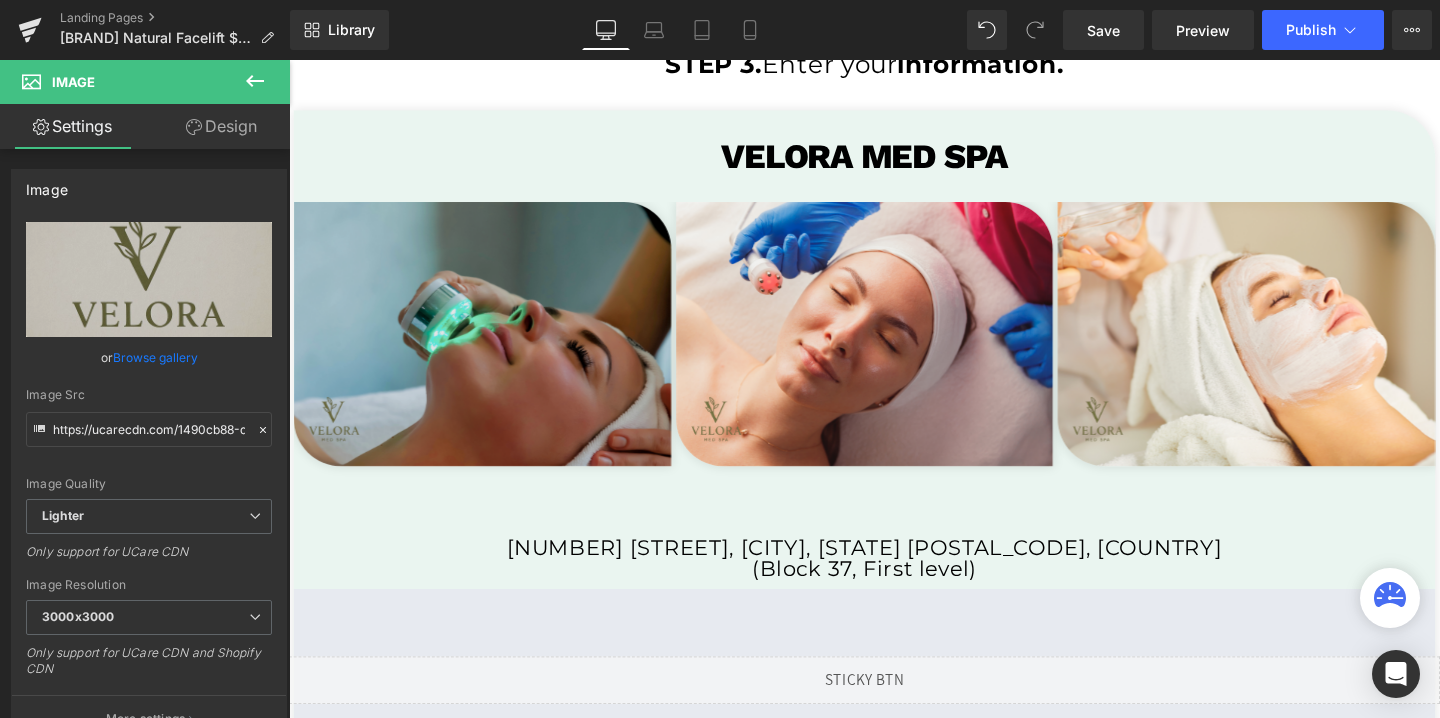 click at bounding box center (492, 348) 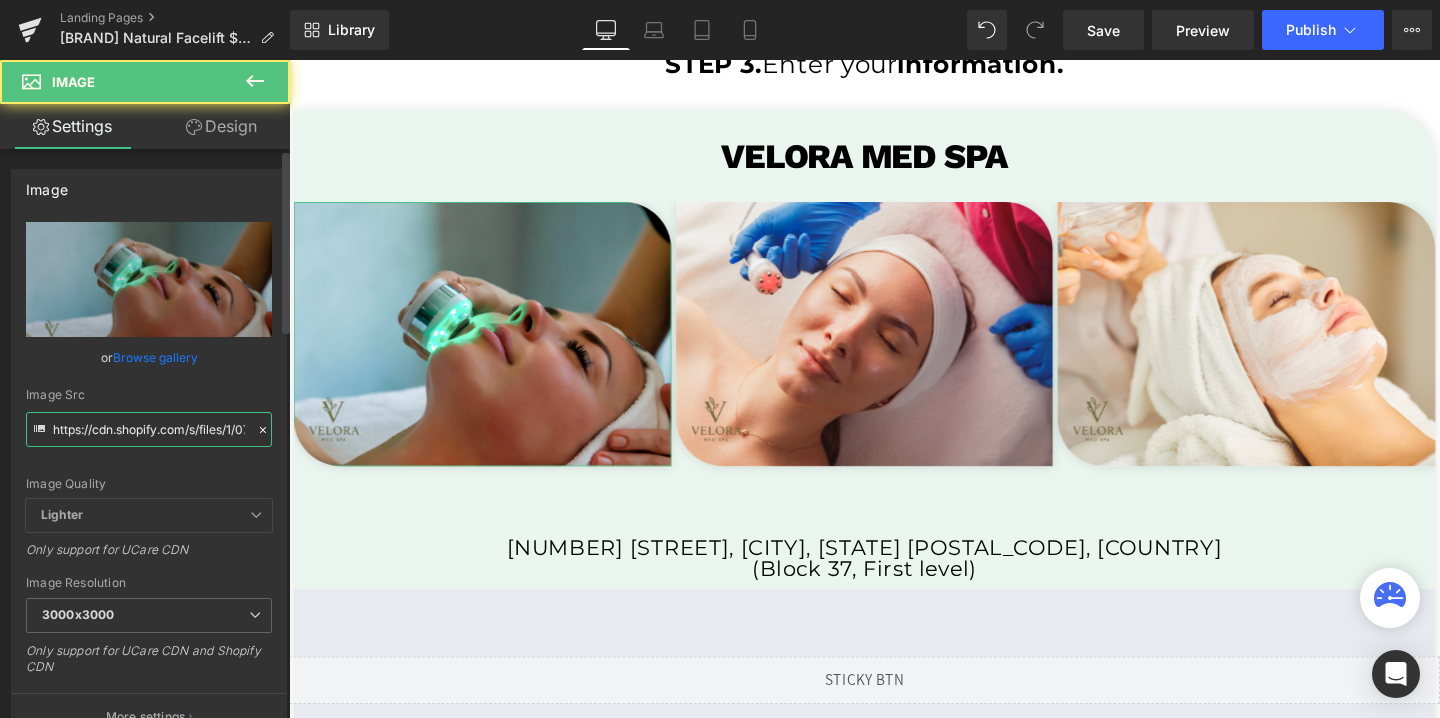 click on "https://cdn.shopify.com/s/files/1/0758/1601/0010/files/velora_temp_3000x3000.png?v=1747771696" at bounding box center (149, 429) 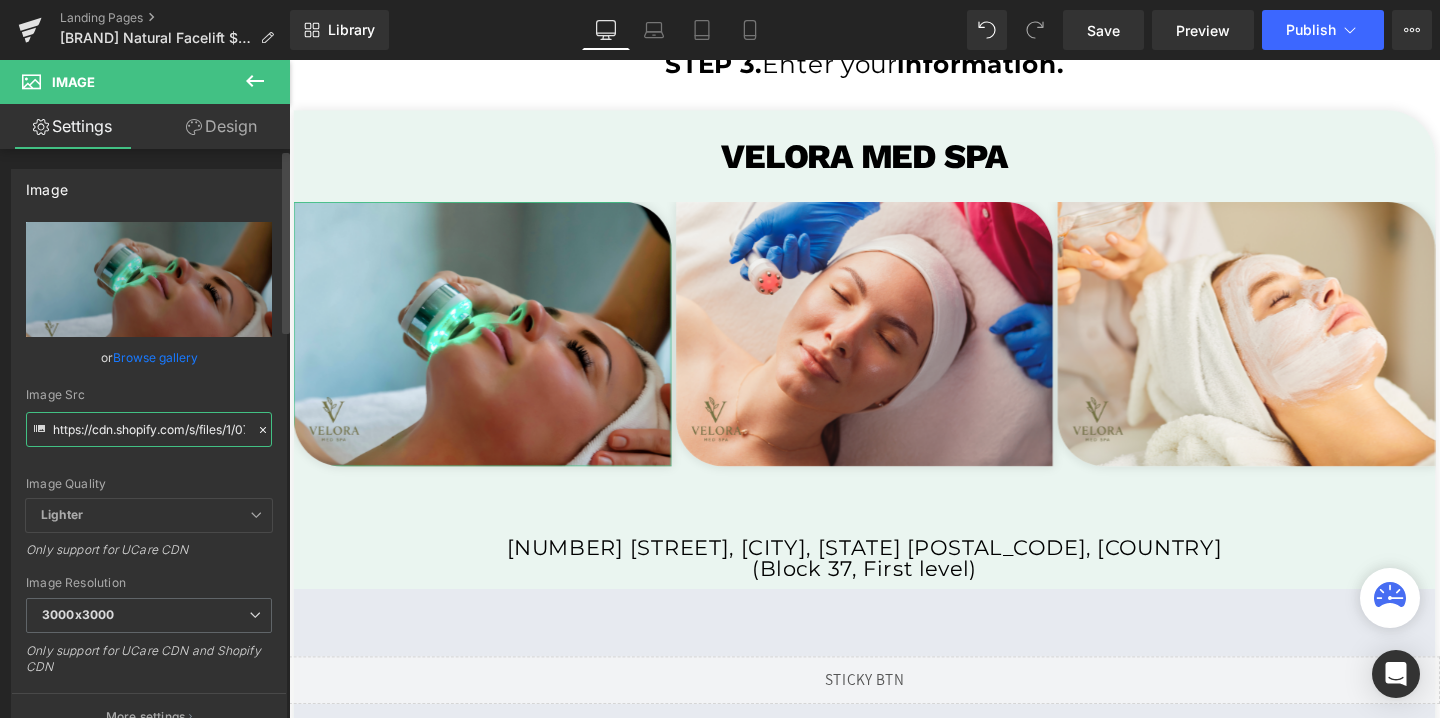 click on "https://cdn.shopify.com/s/files/1/0758/1601/0010/files/velora_temp_3000x3000.png?v=1747771696" at bounding box center (149, 429) 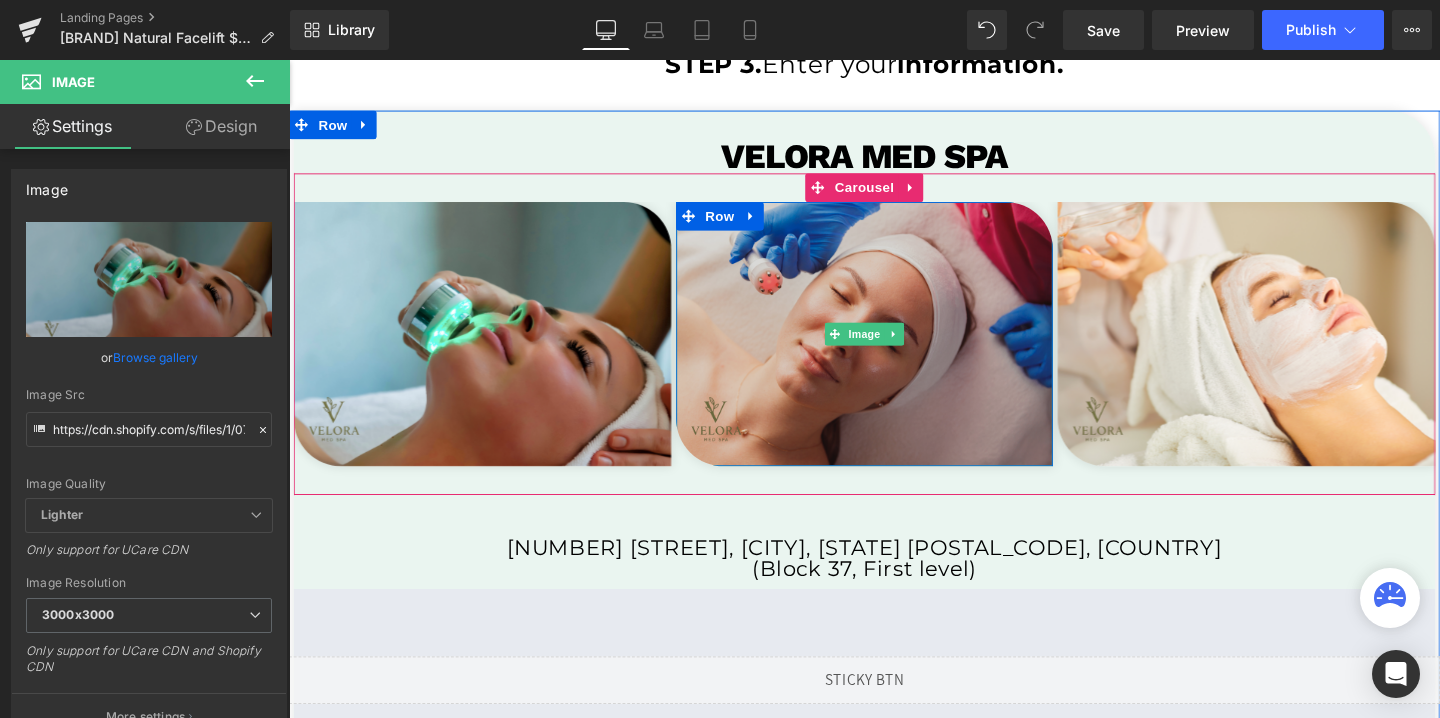 click at bounding box center (894, 348) 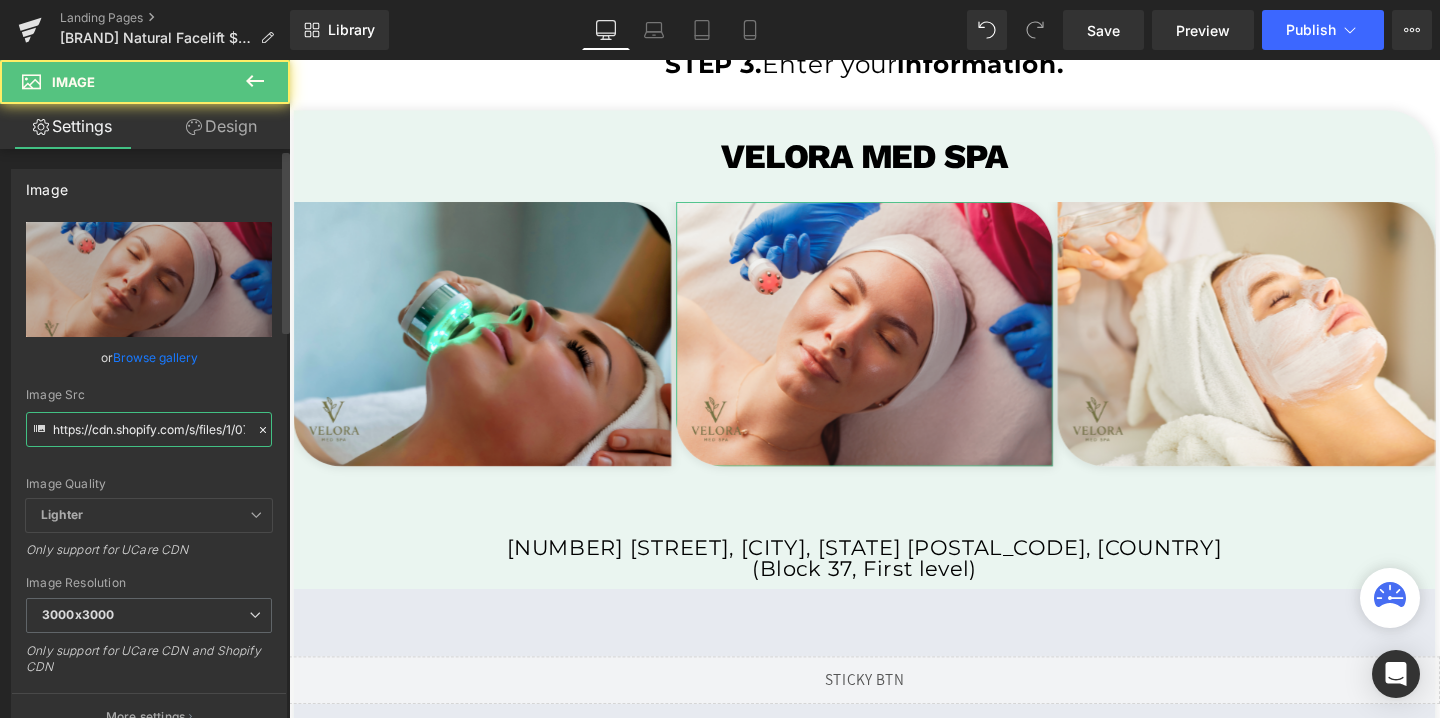click on "https://cdn.shopify.com/s/files/1/0758/1601/0010/files/velora_temp_2_3000x3000.png?v=1747771752" at bounding box center [149, 429] 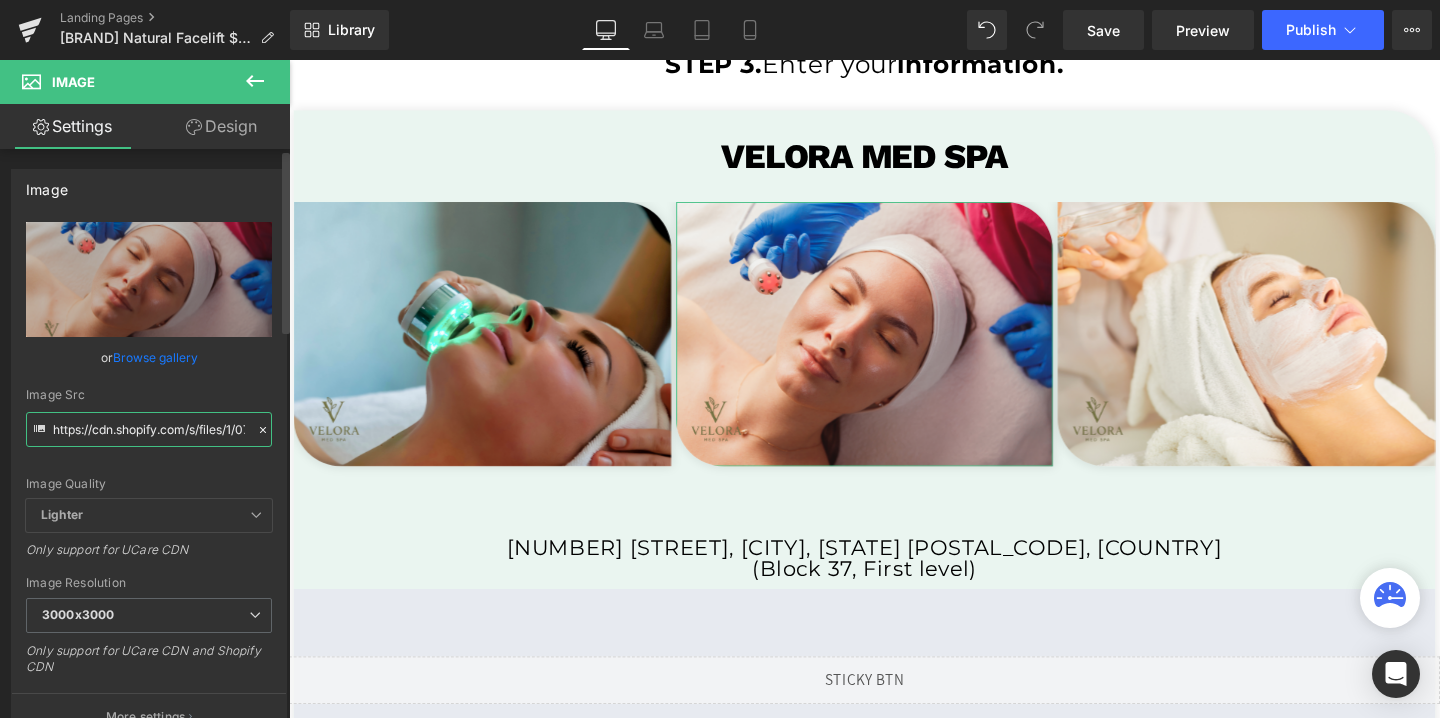 click on "https://cdn.shopify.com/s/files/1/0758/1601/0010/files/velora_temp_2_3000x3000.png?v=1747771752" at bounding box center (149, 429) 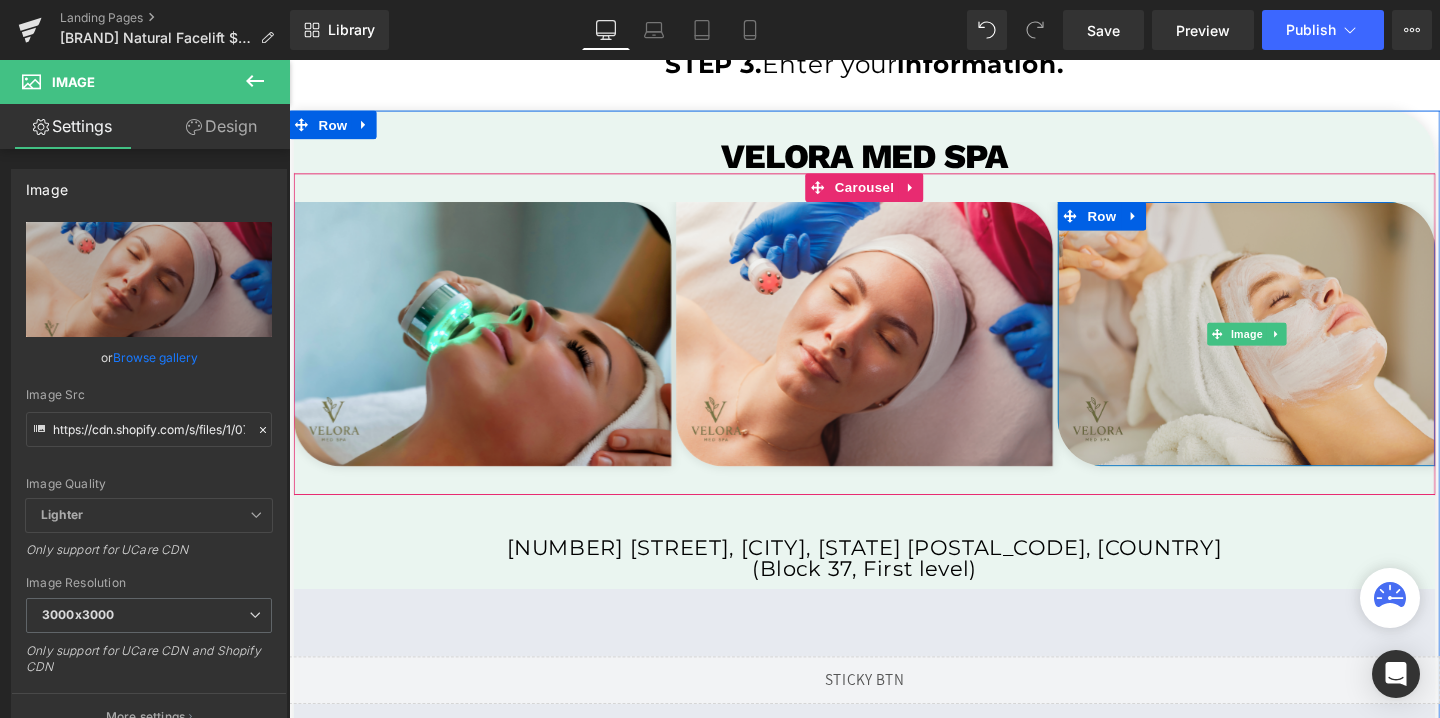 click at bounding box center [1295, 348] 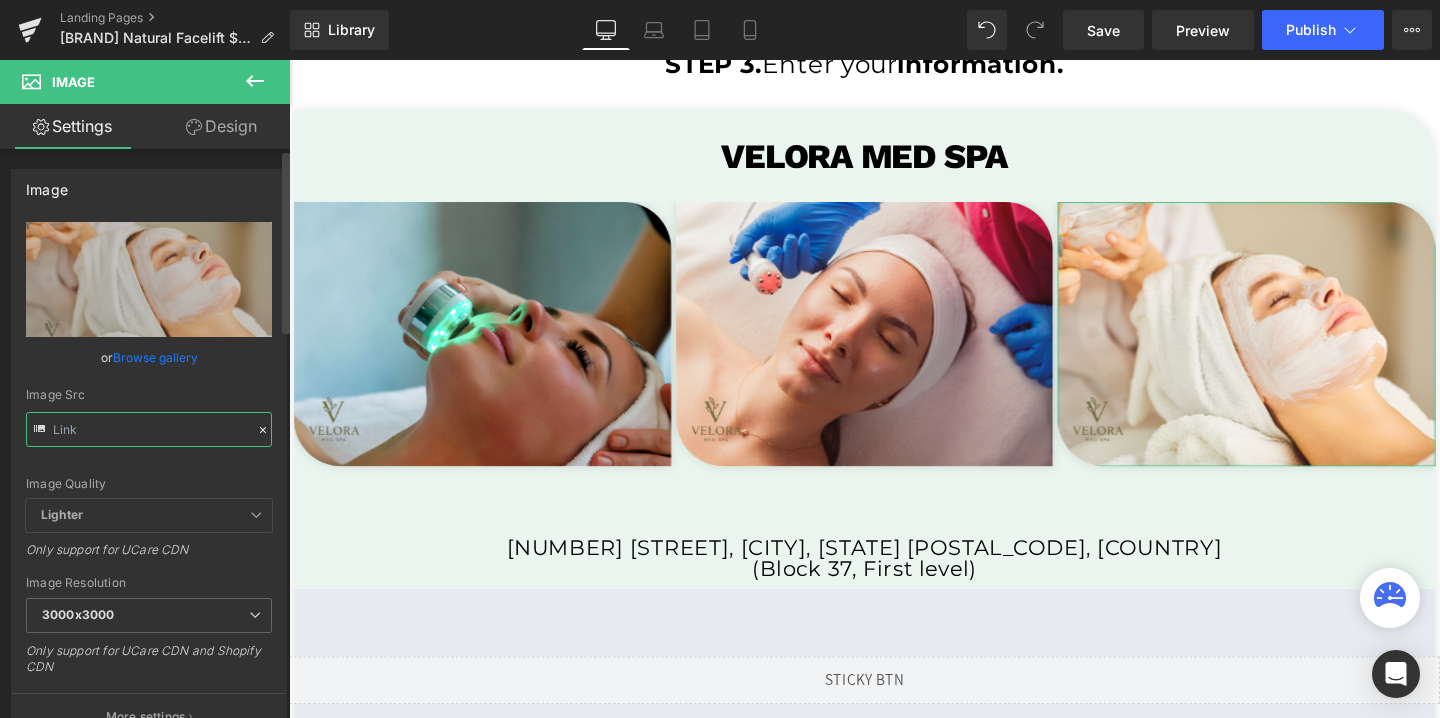 click at bounding box center (149, 429) 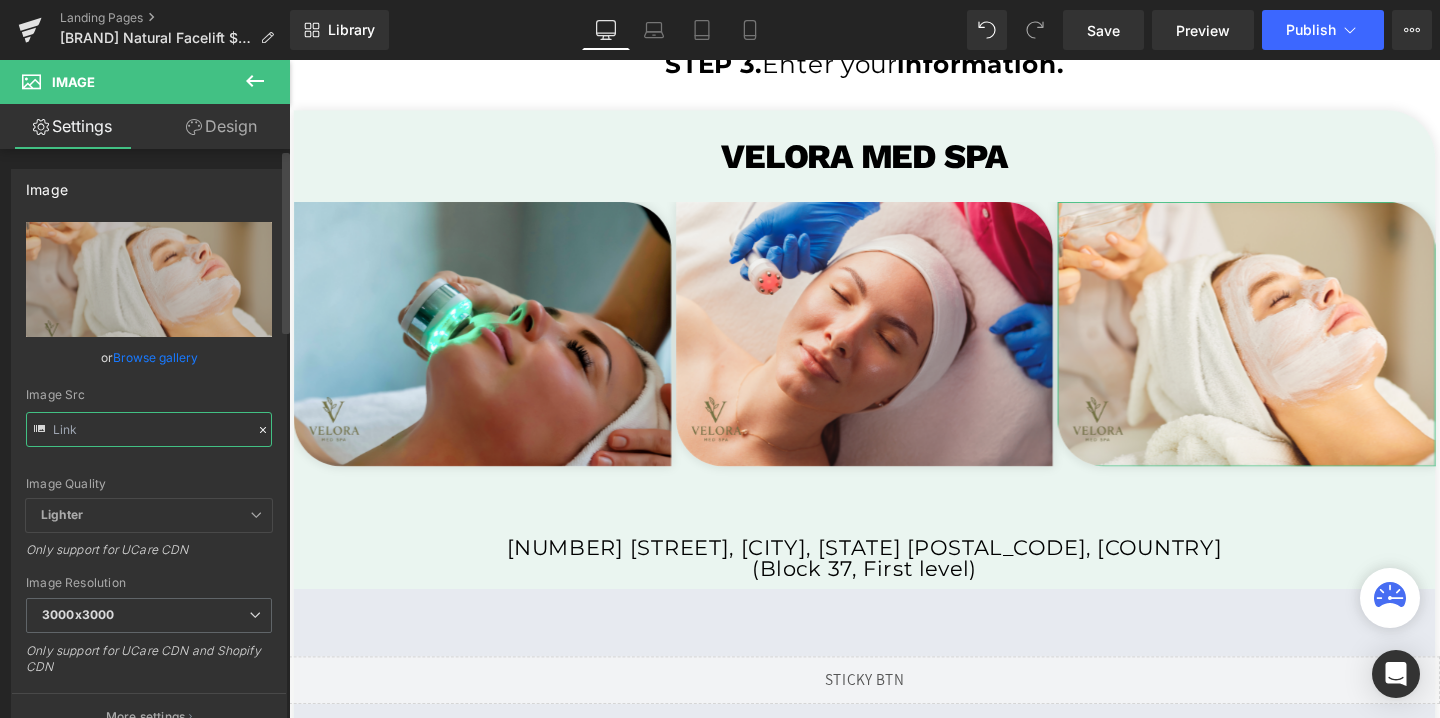 click at bounding box center [149, 429] 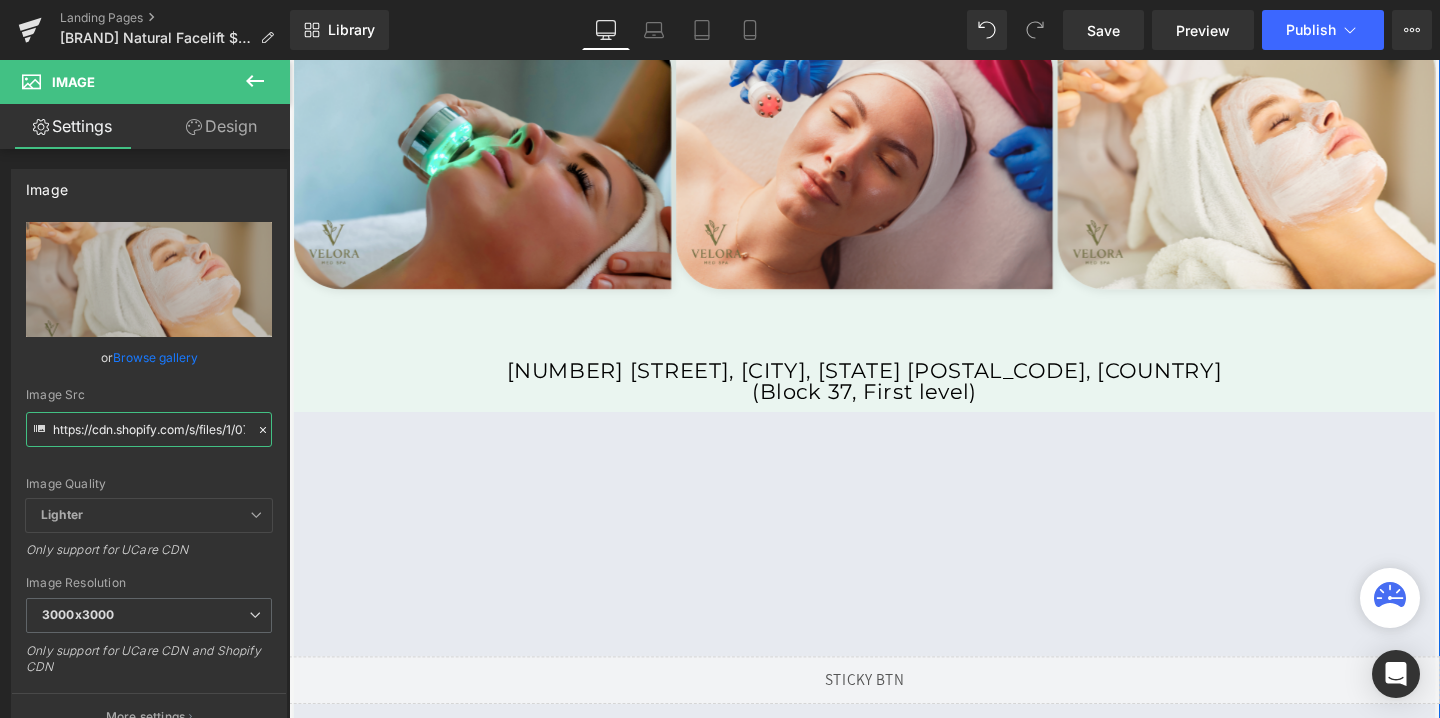 scroll, scrollTop: 4082, scrollLeft: 0, axis: vertical 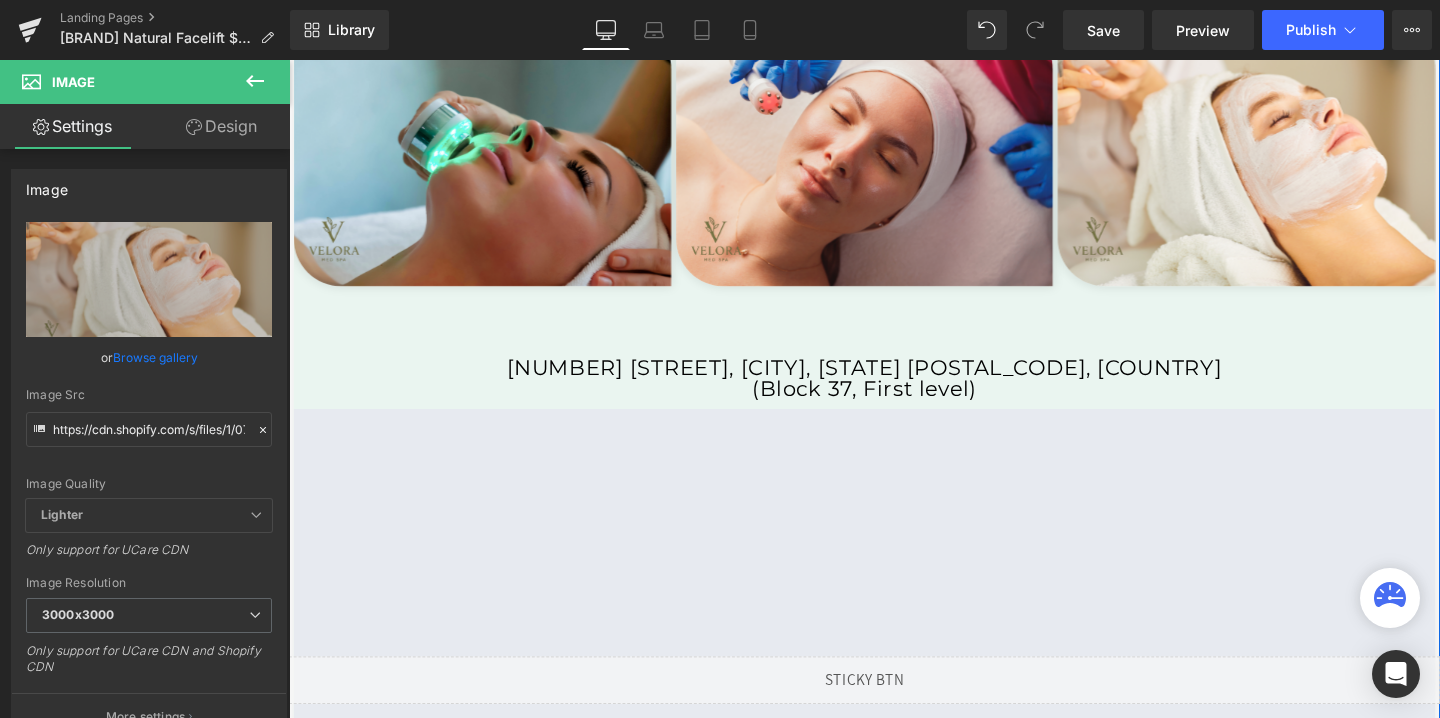 click on "[NUMBER] [STREET], [CITY], [STATE] [POSTAL_CODE], [COUNTRY]" at bounding box center [894, 384] 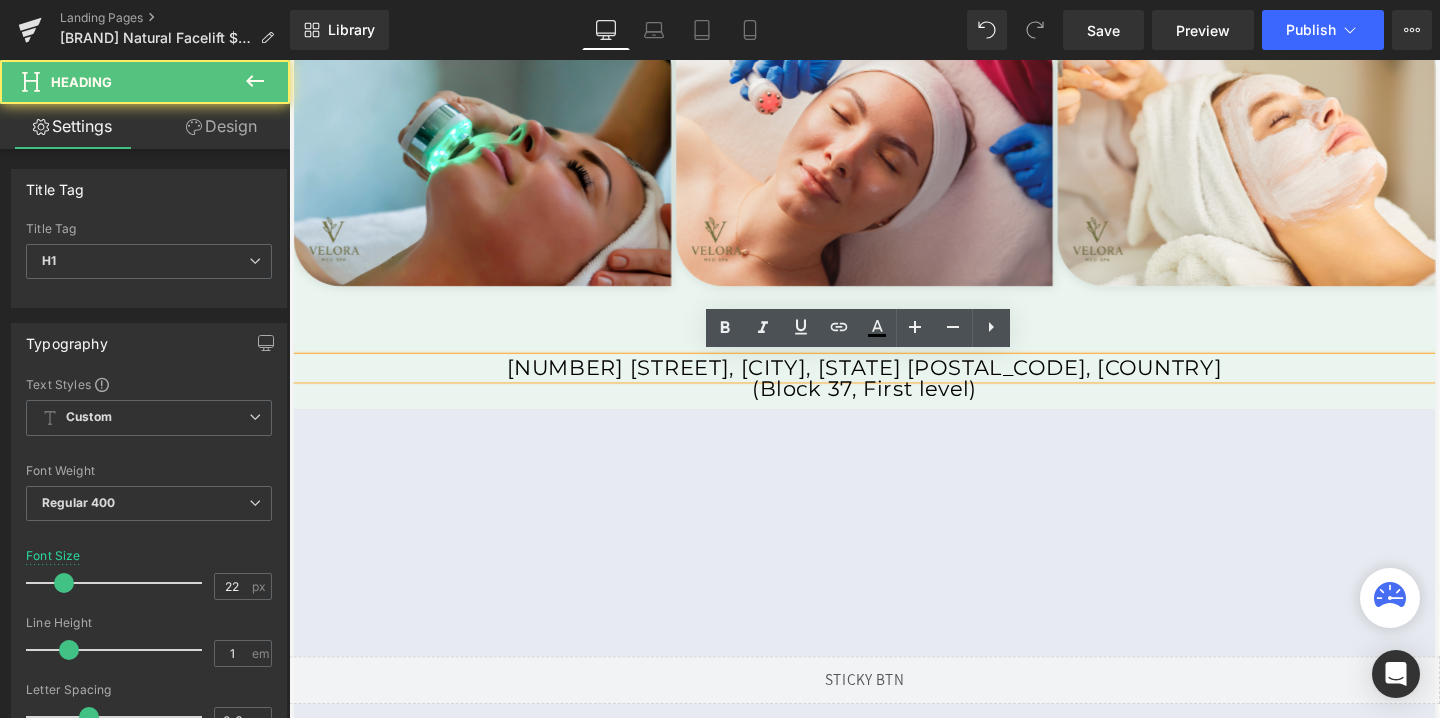 click on "[NUMBER] [STREET], [CITY], [STATE] [POSTAL_CODE], [COUNTRY]" at bounding box center (894, 384) 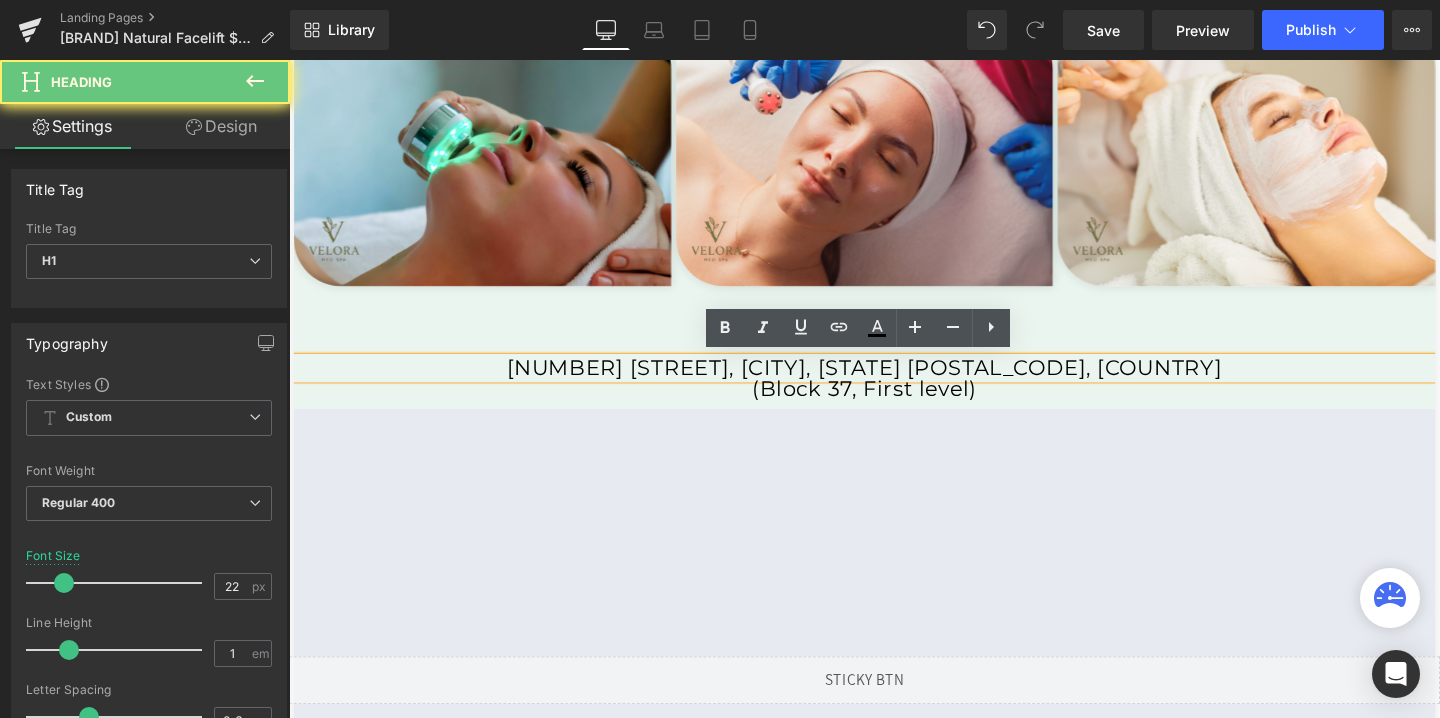 click on "[NUMBER] [STREET], [CITY], [STATE] [POSTAL_CODE], [COUNTRY]" at bounding box center [894, 384] 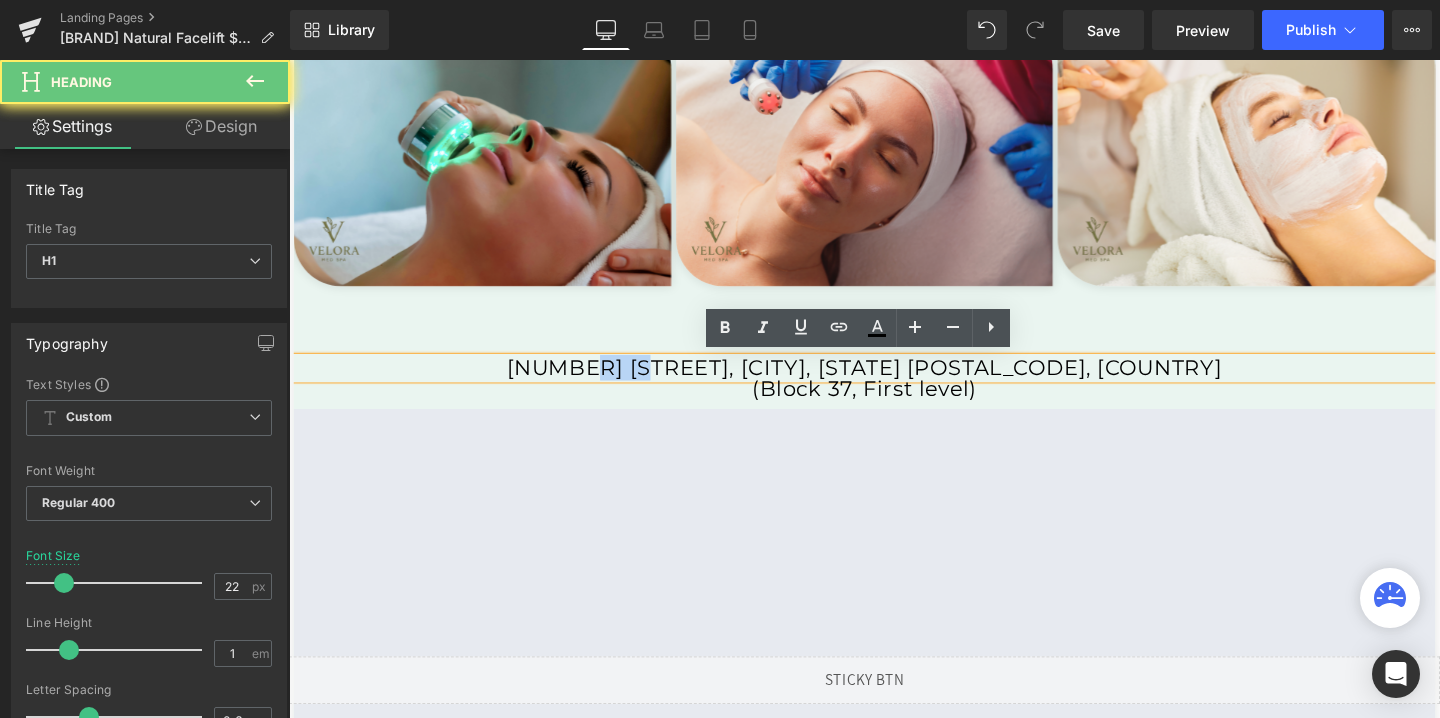 click on "[NUMBER] [STREET], [CITY], [STATE] [POSTAL_CODE], [COUNTRY]" at bounding box center (894, 384) 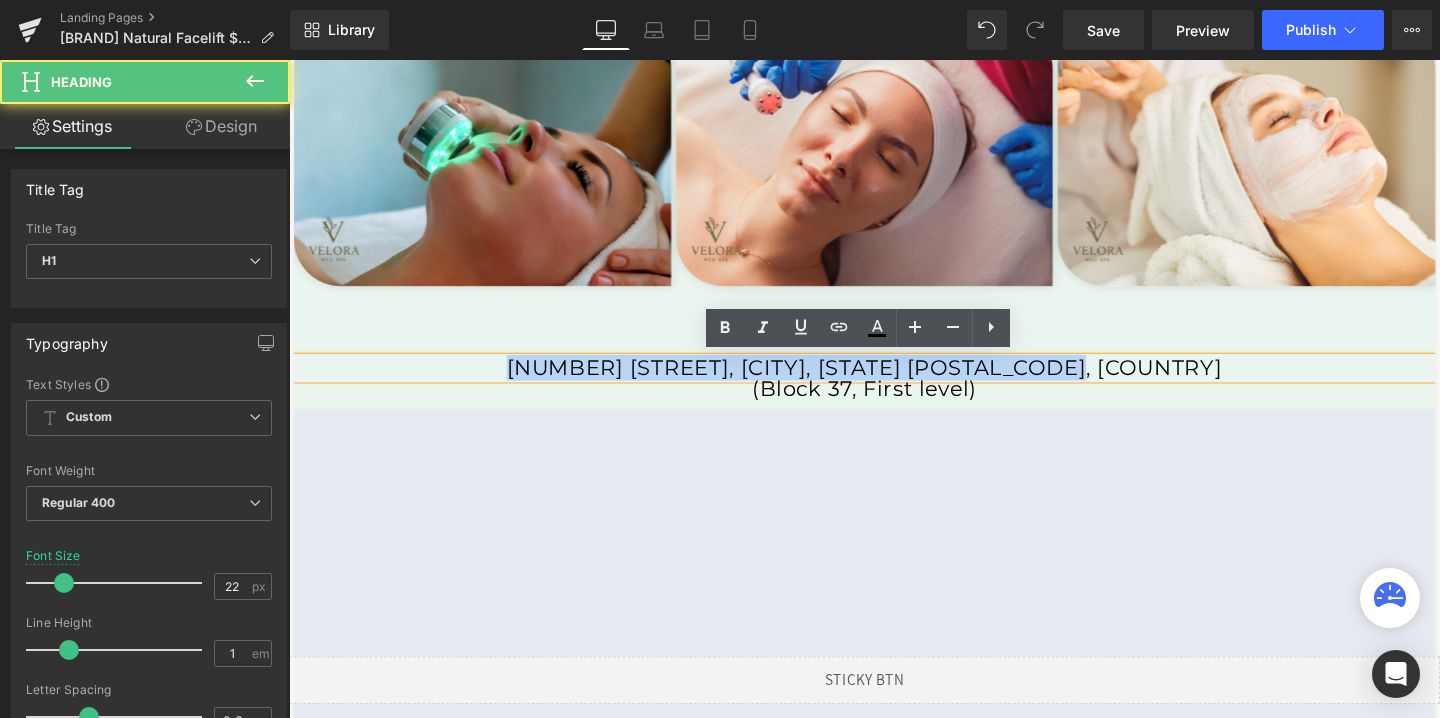 copy on "[NUMBER] [STREET], [CITY], [STATE] [POSTAL_CODE], [COUNTRY]" 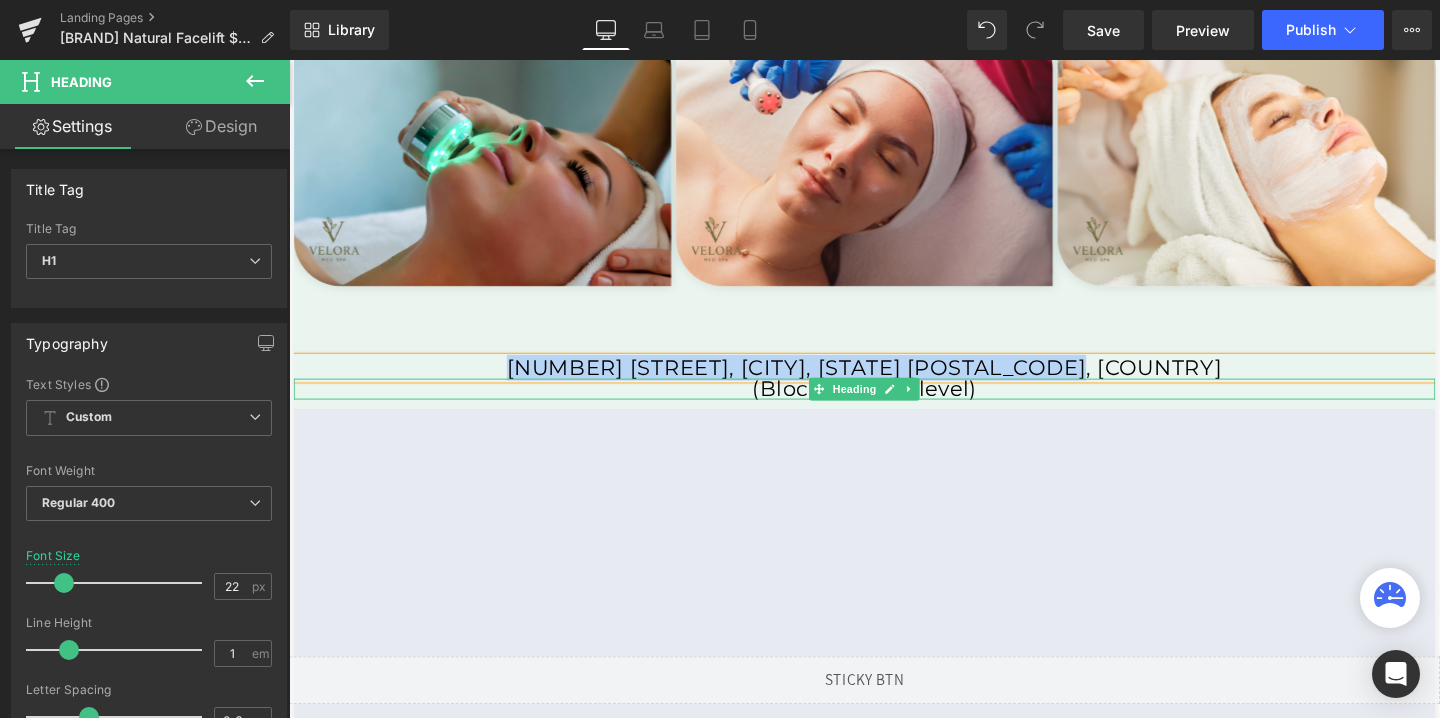 click on "(Block 37, First level)" at bounding box center (894, 406) 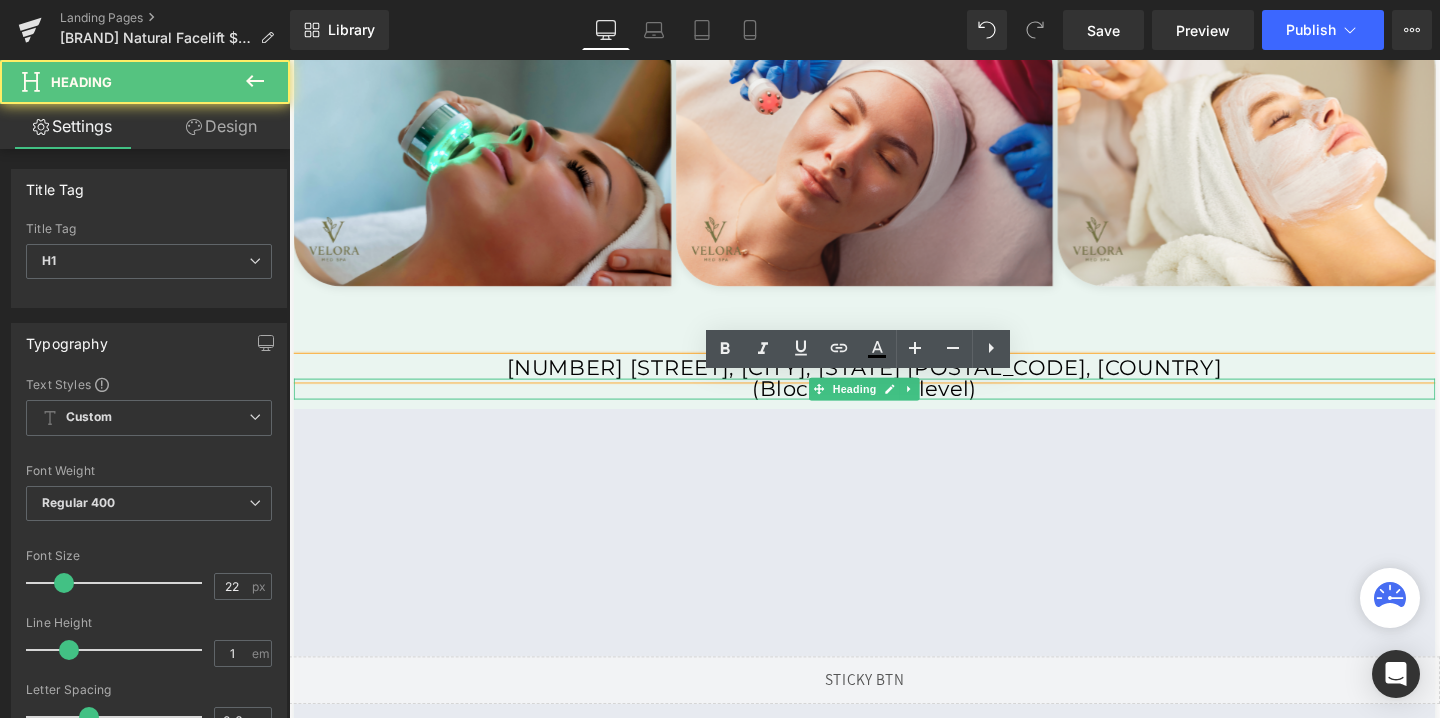 click on "(Block 37, First level)" at bounding box center [894, 406] 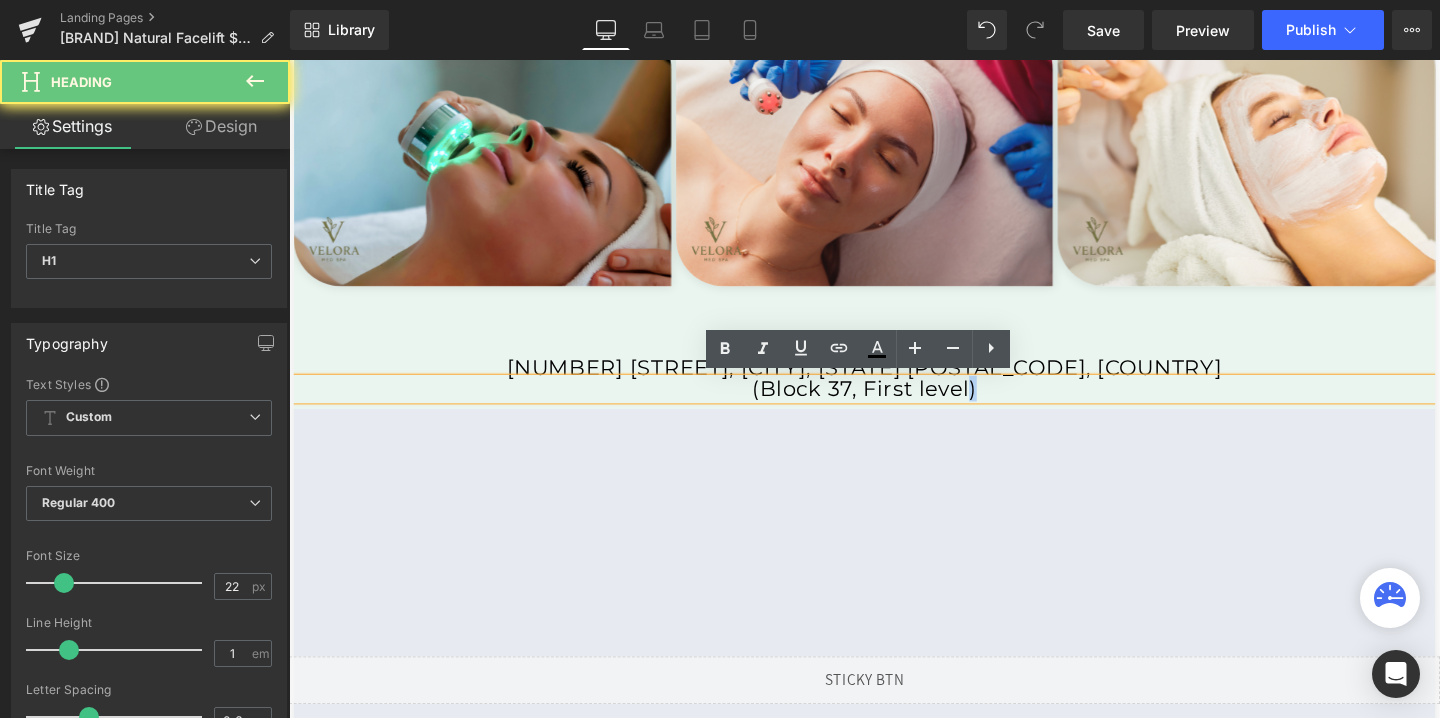 click on "(Block 37, First level)" at bounding box center [894, 406] 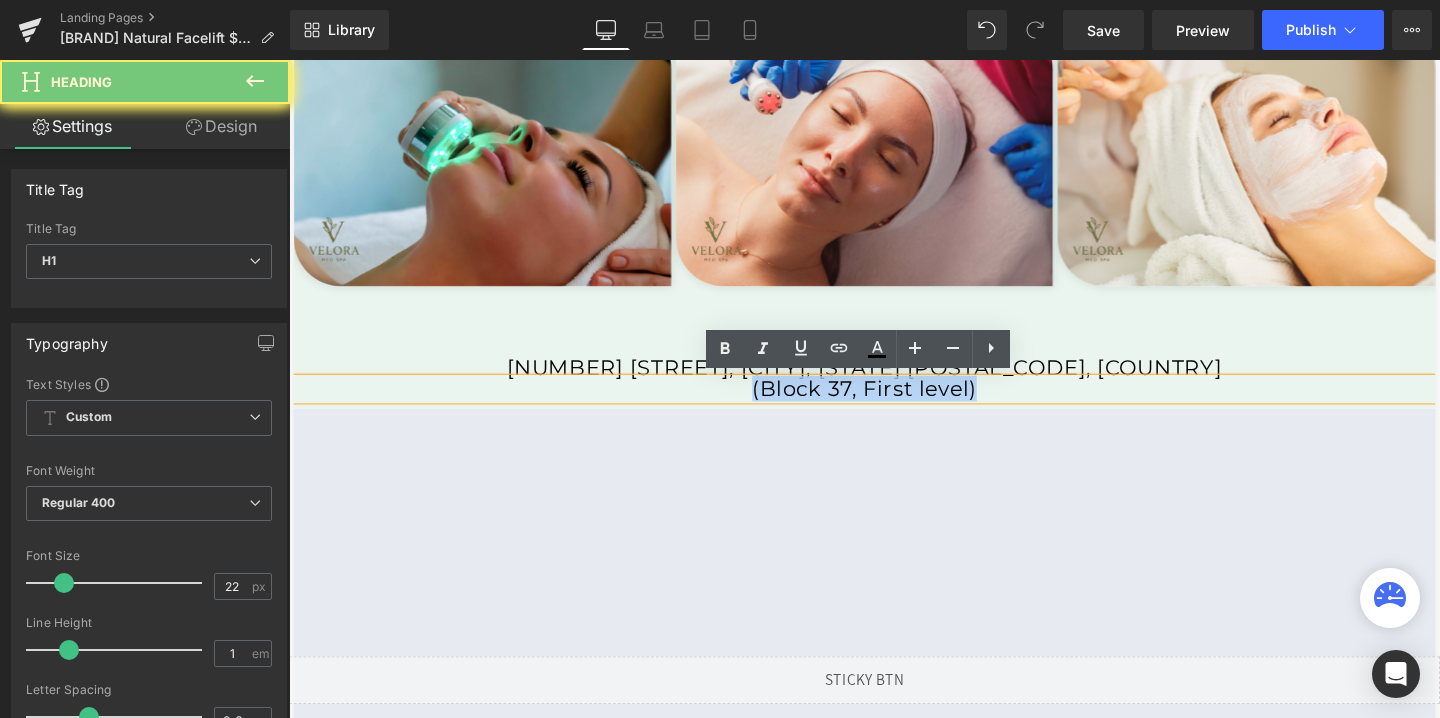 copy on "(Block 37, First level)" 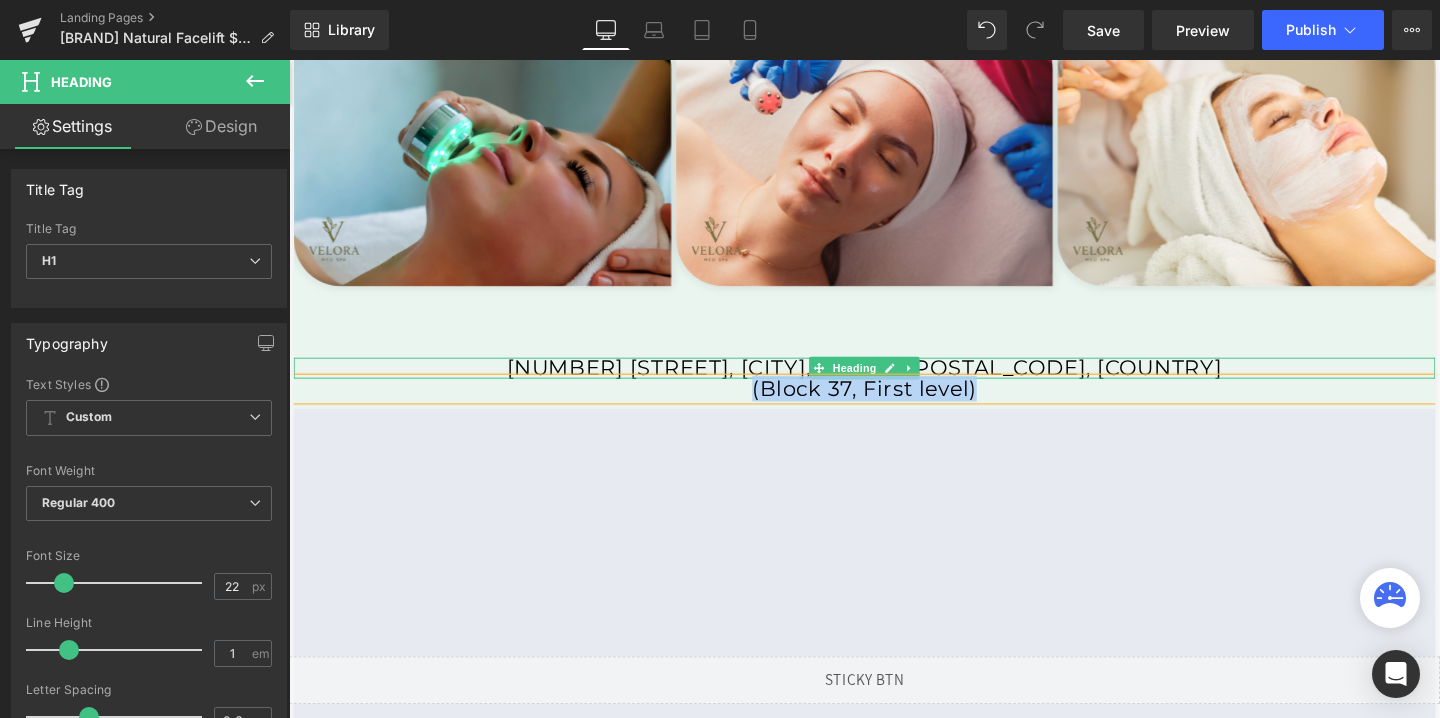 click on "[NUMBER] [STREET], [CITY], [STATE] [POSTAL_CODE], [COUNTRY]" at bounding box center (894, 384) 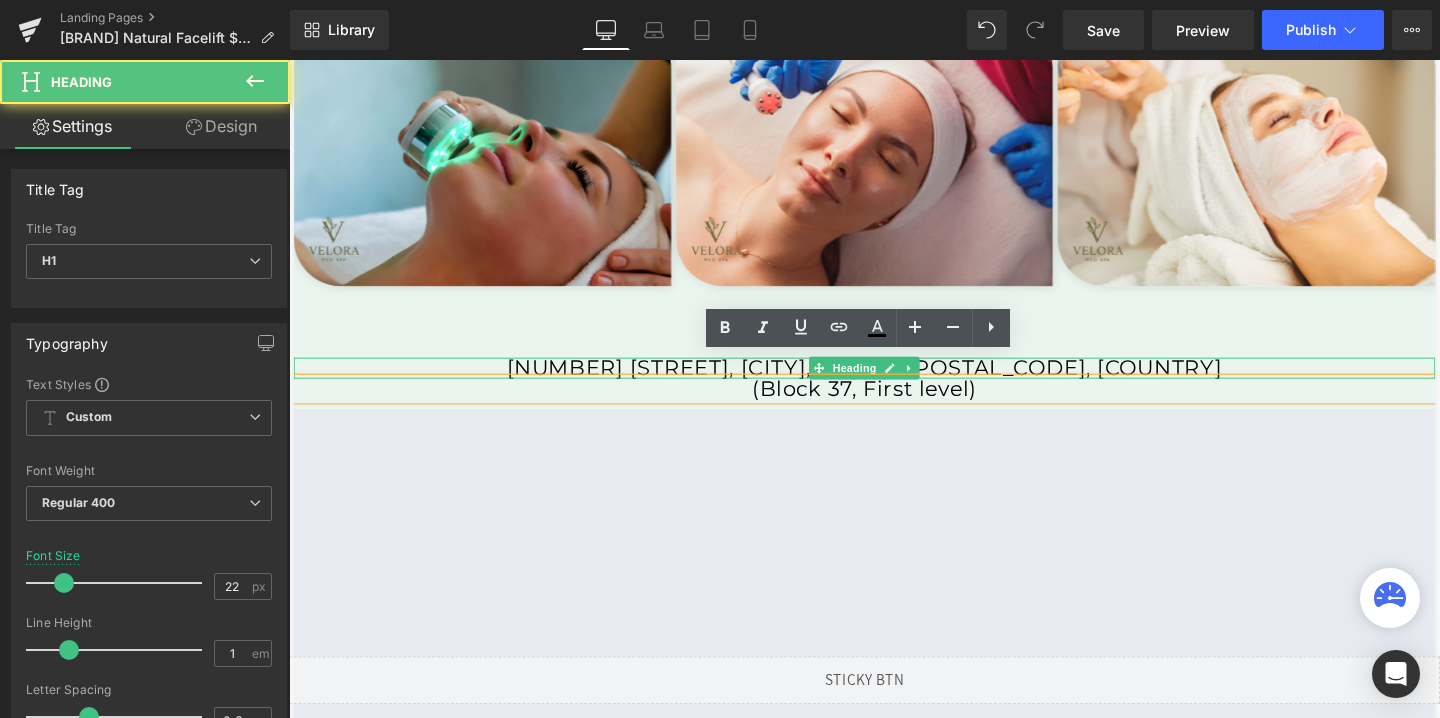 click on "[NUMBER] [STREET], [CITY], [STATE] [POSTAL_CODE], [COUNTRY]" at bounding box center [894, 384] 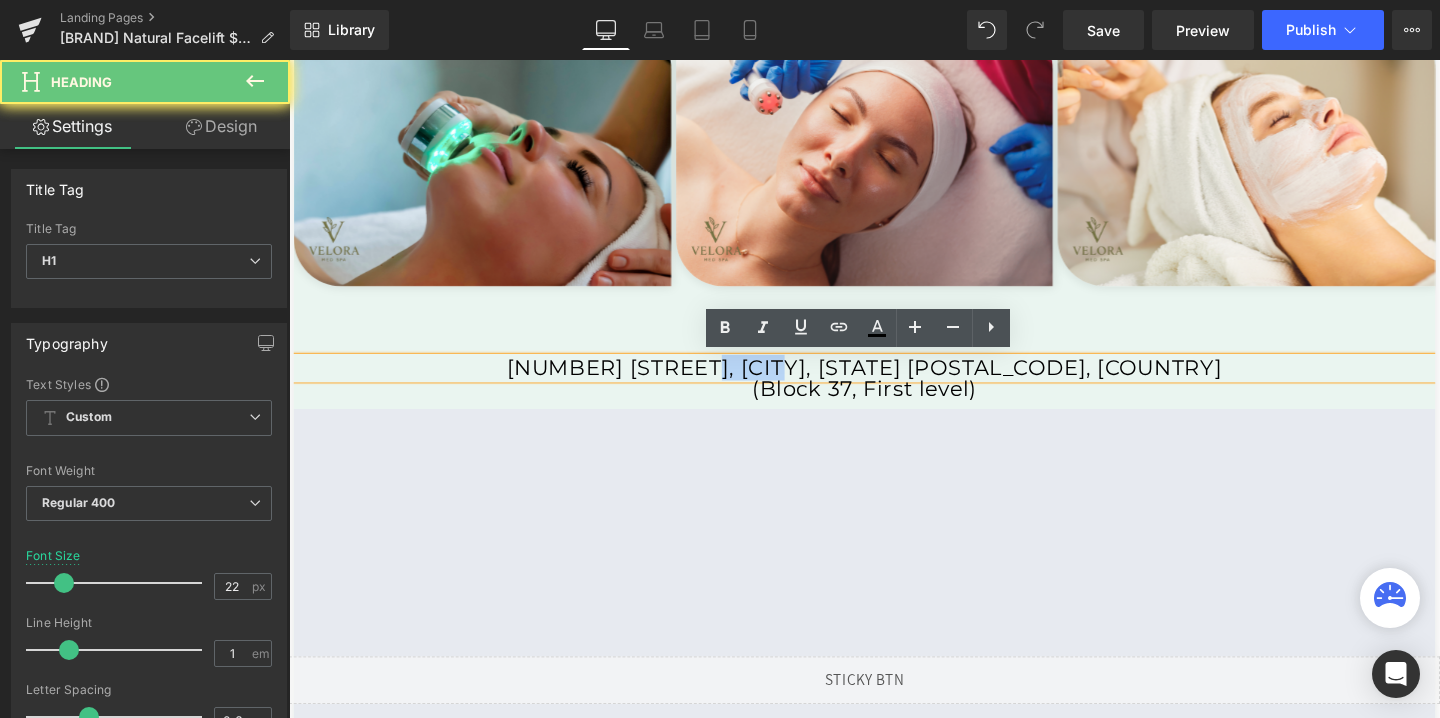 click on "[NUMBER] [STREET], [CITY], [STATE] [POSTAL_CODE], [COUNTRY]" at bounding box center (894, 384) 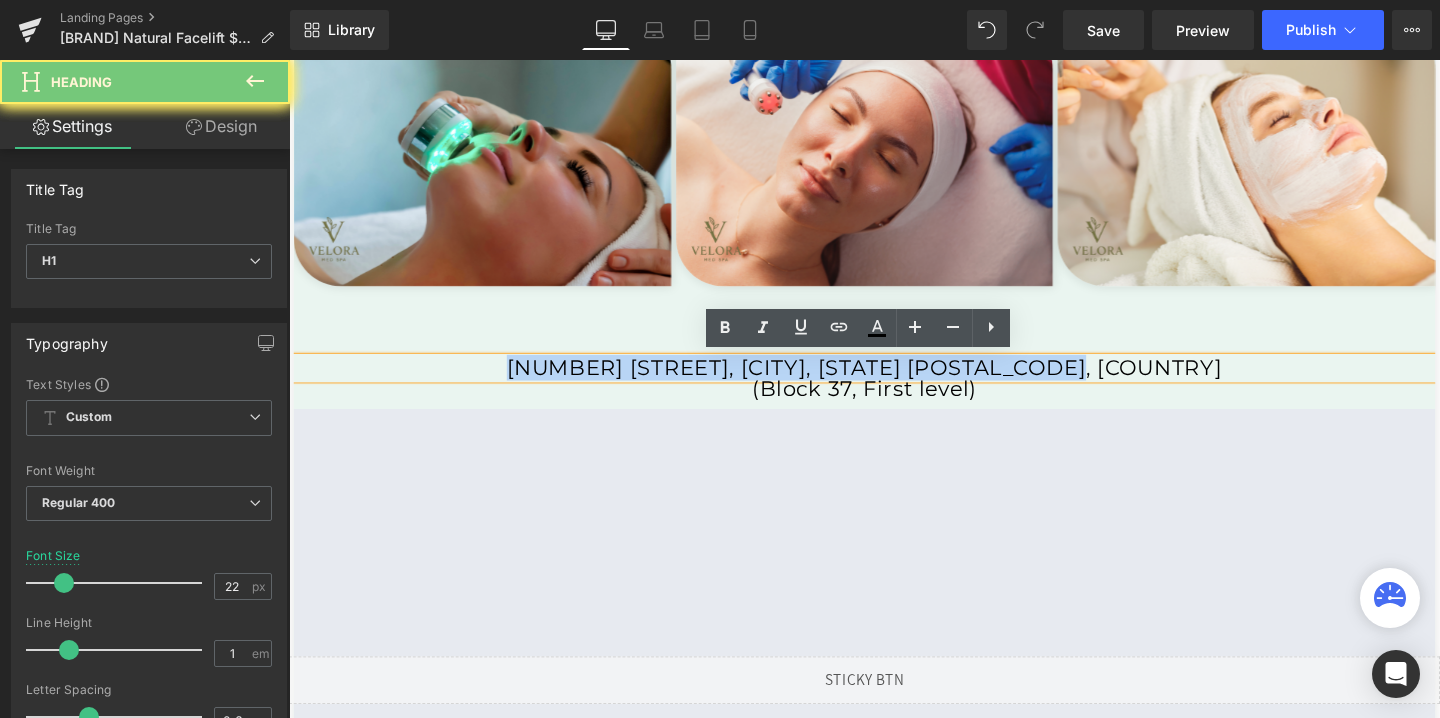 copy on "[NUMBER] [STREET], [CITY], [STATE] [POSTAL_CODE], [COUNTRY]" 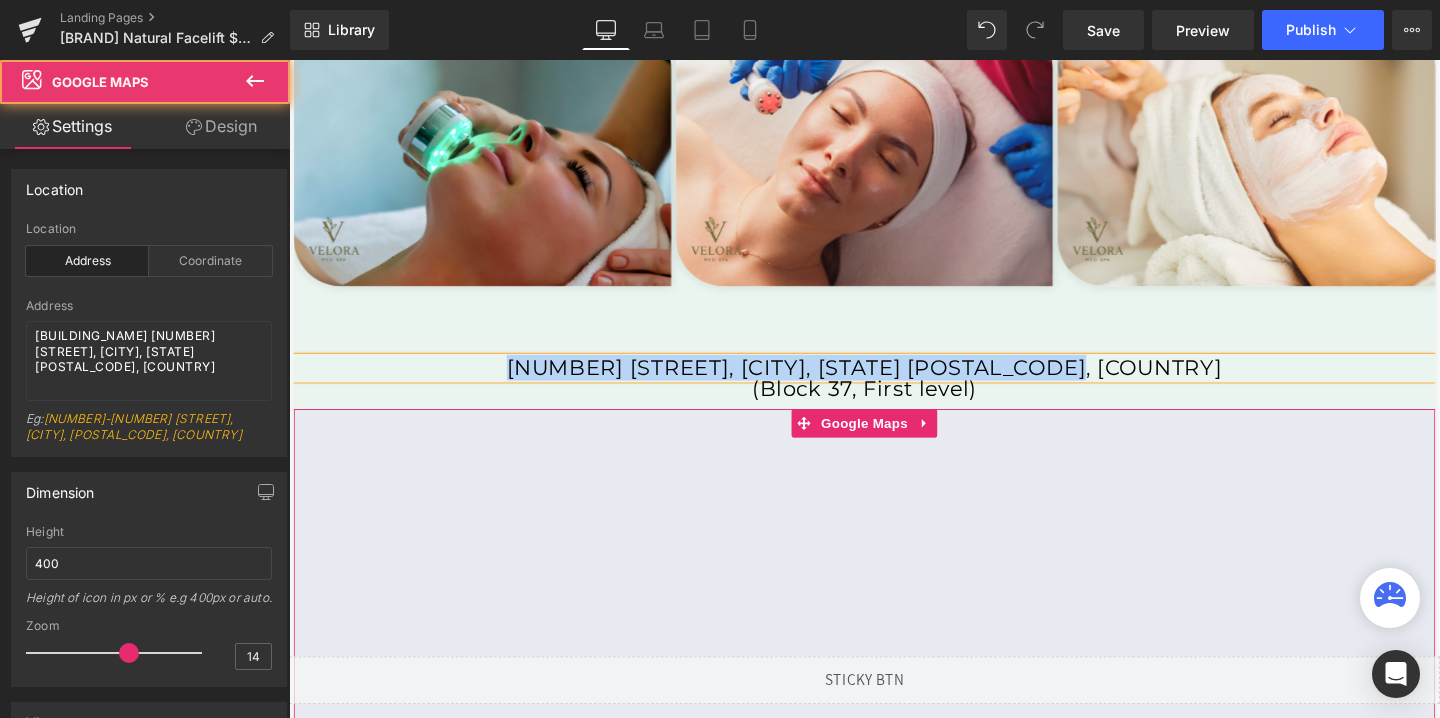 click at bounding box center (894, 627) 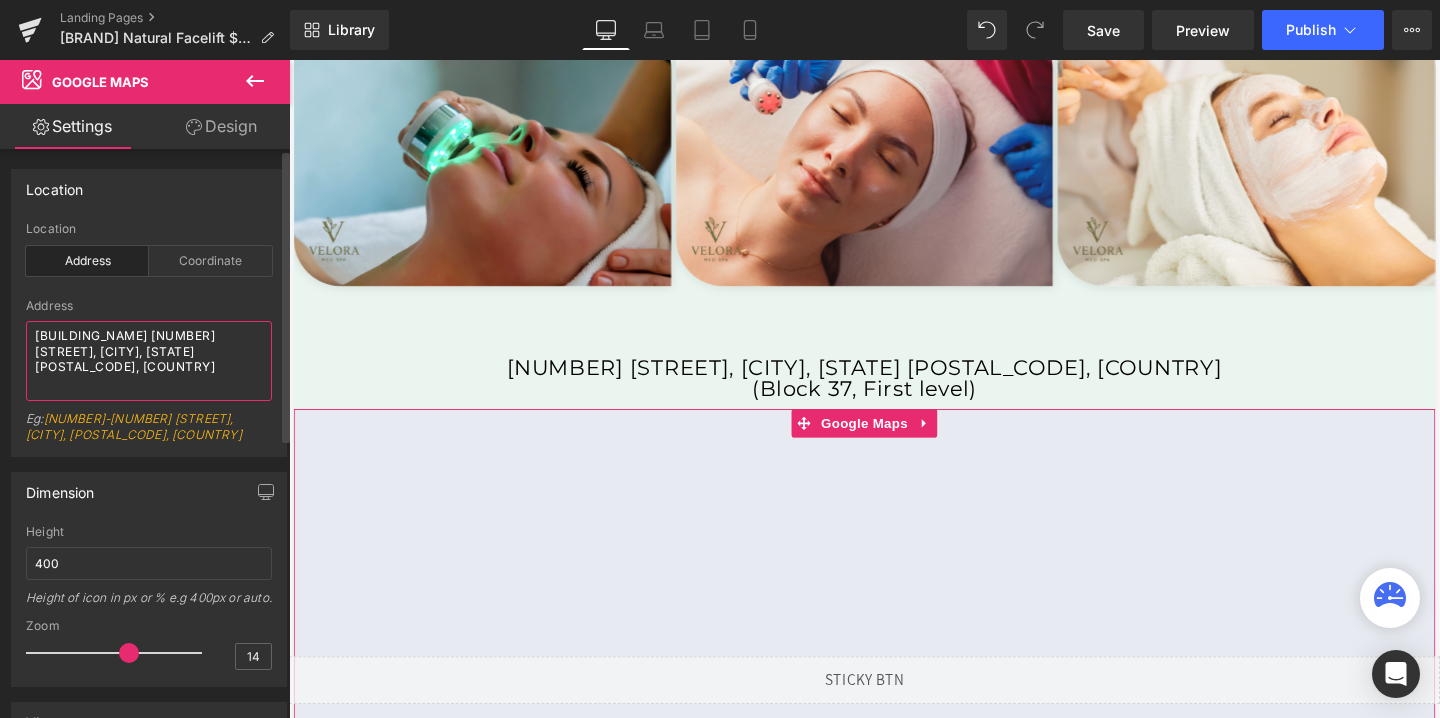 click on "Block 37 108 N State St, Chicago, IL 60602, United States" at bounding box center (149, 361) 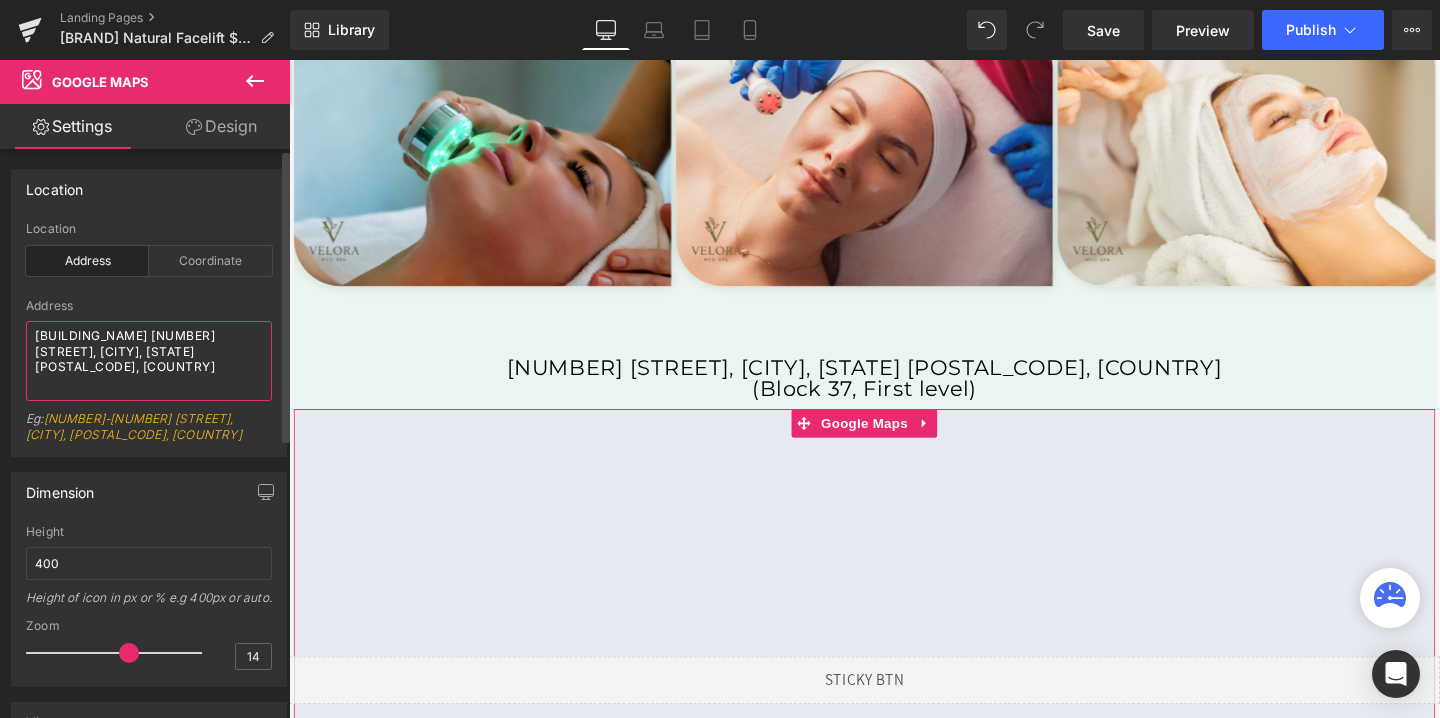 click on "Block 37 108 N State St, Chicago, IL 60602, United States" at bounding box center (149, 361) 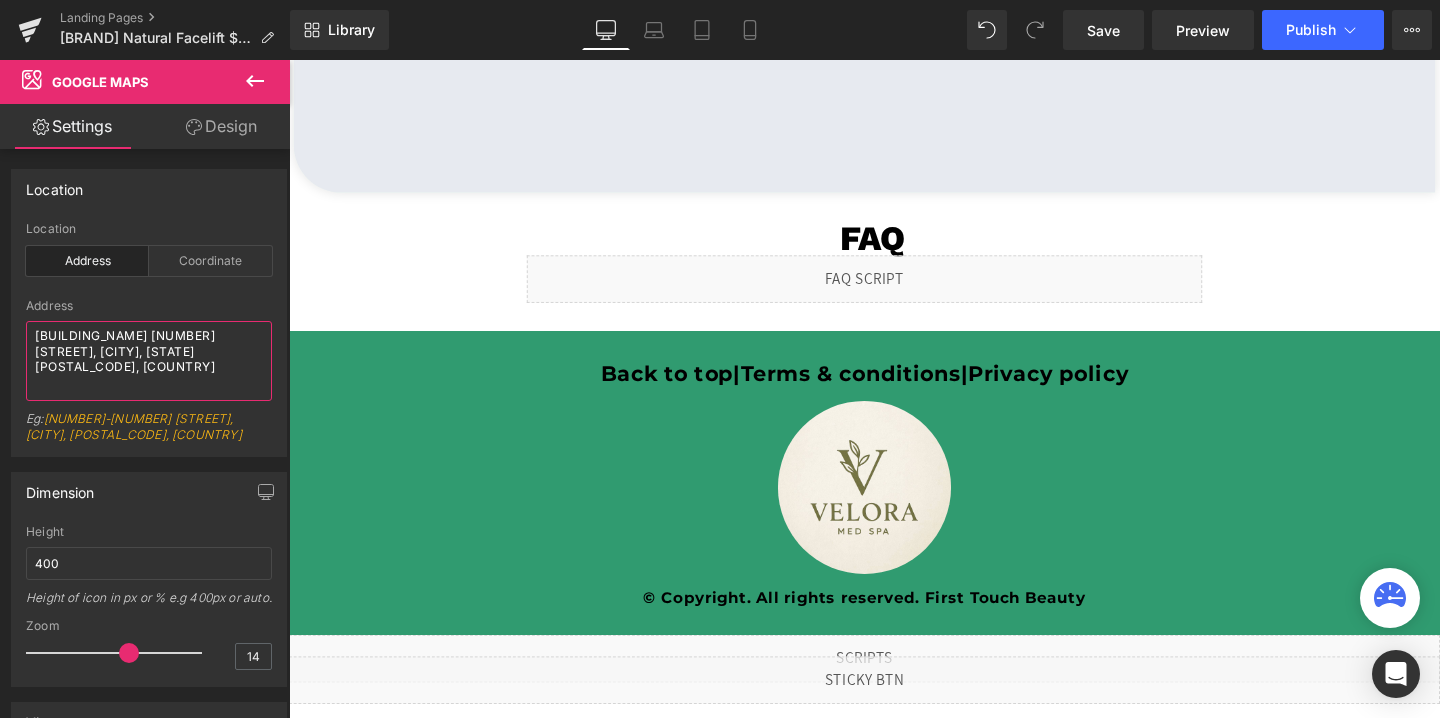 scroll, scrollTop: 4682, scrollLeft: 0, axis: vertical 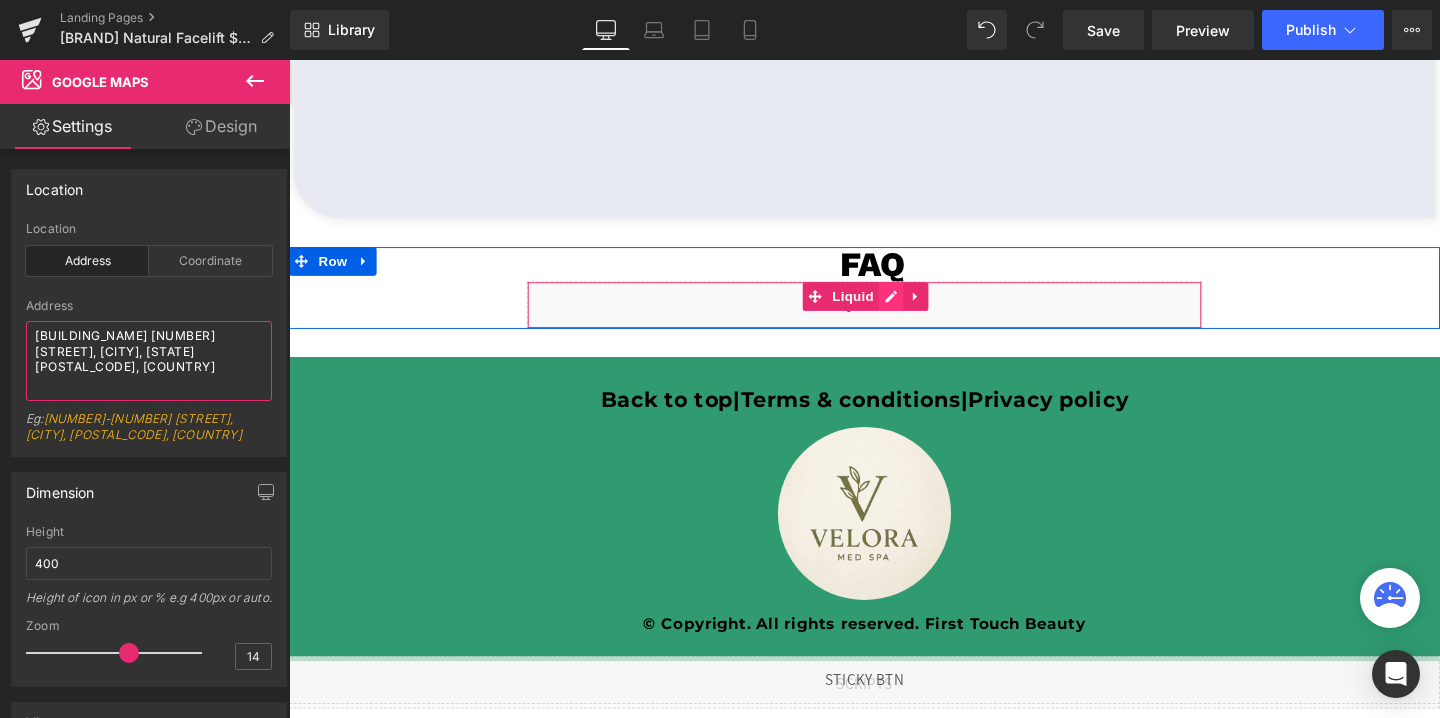 click on "Liquid" at bounding box center (894, 318) 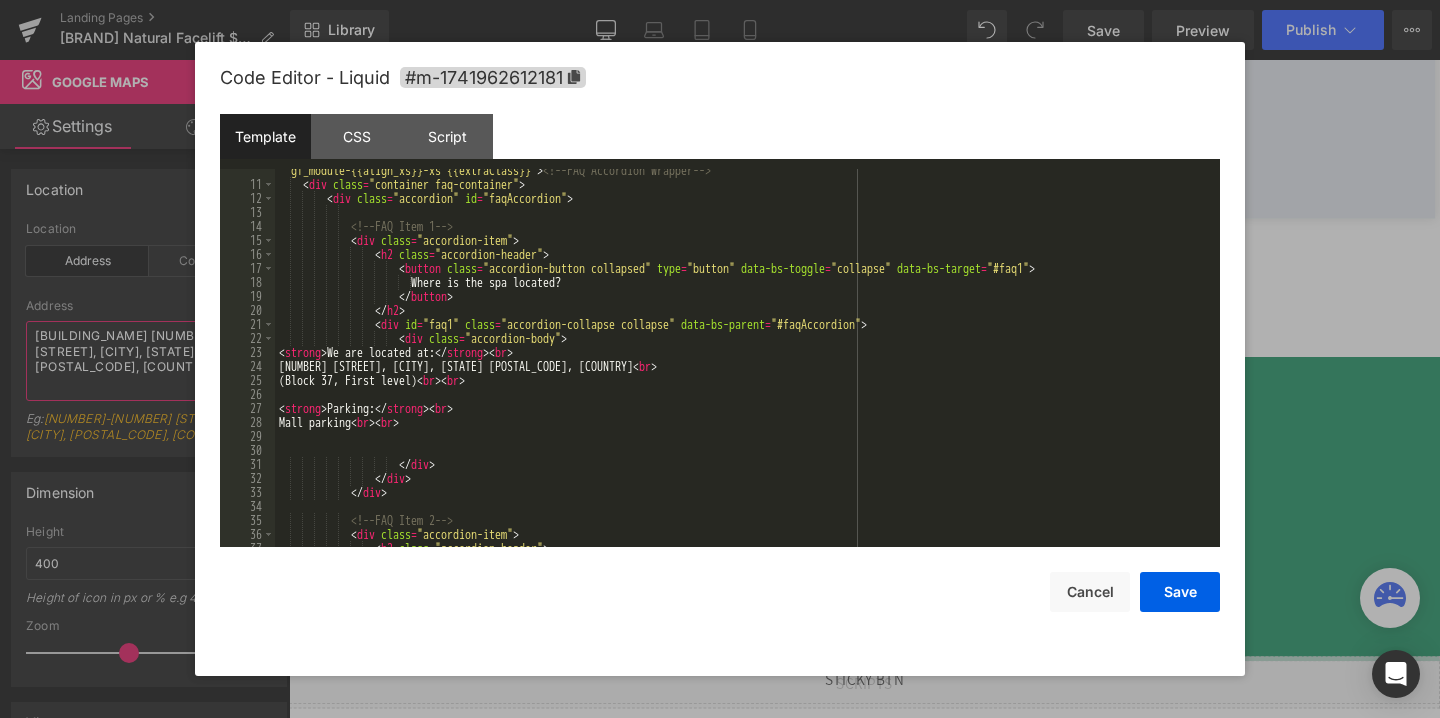 scroll, scrollTop: 177, scrollLeft: 0, axis: vertical 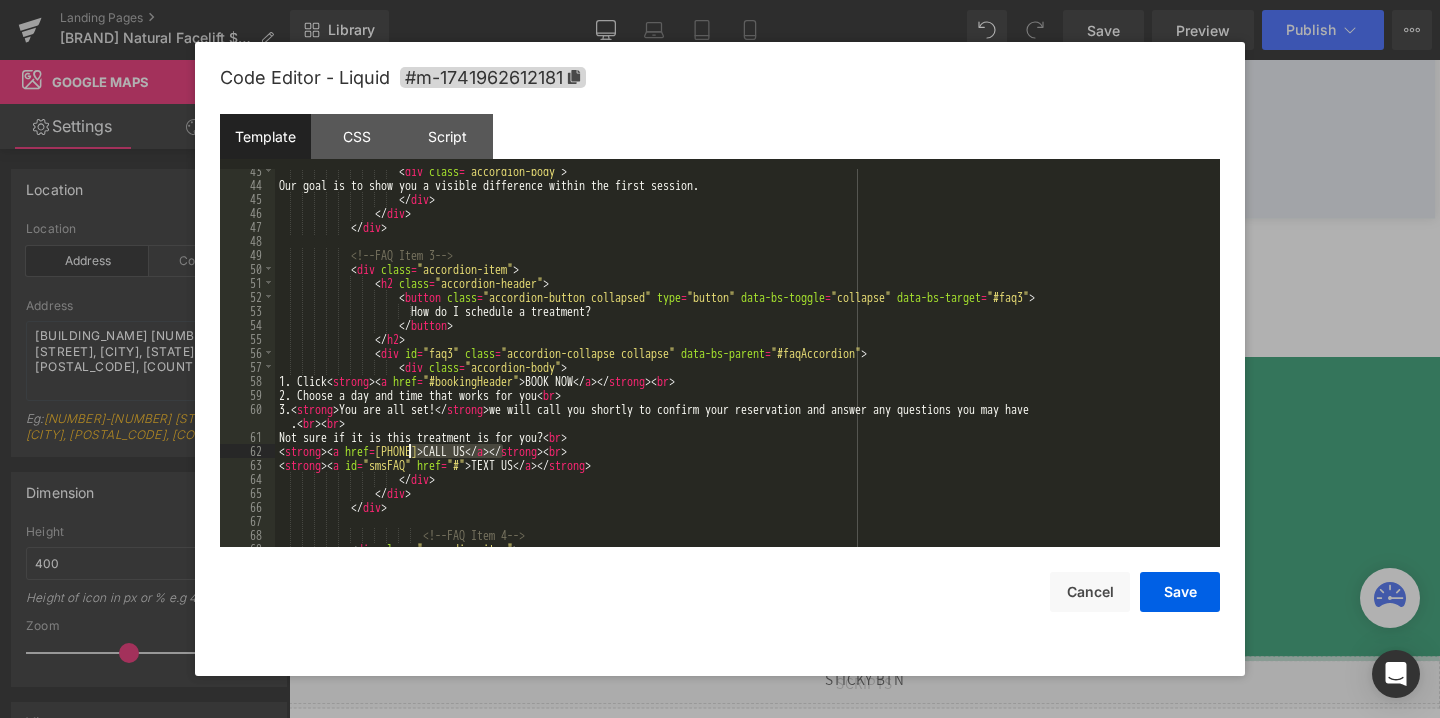 drag, startPoint x: 501, startPoint y: 447, endPoint x: 405, endPoint y: 449, distance: 96.02083 